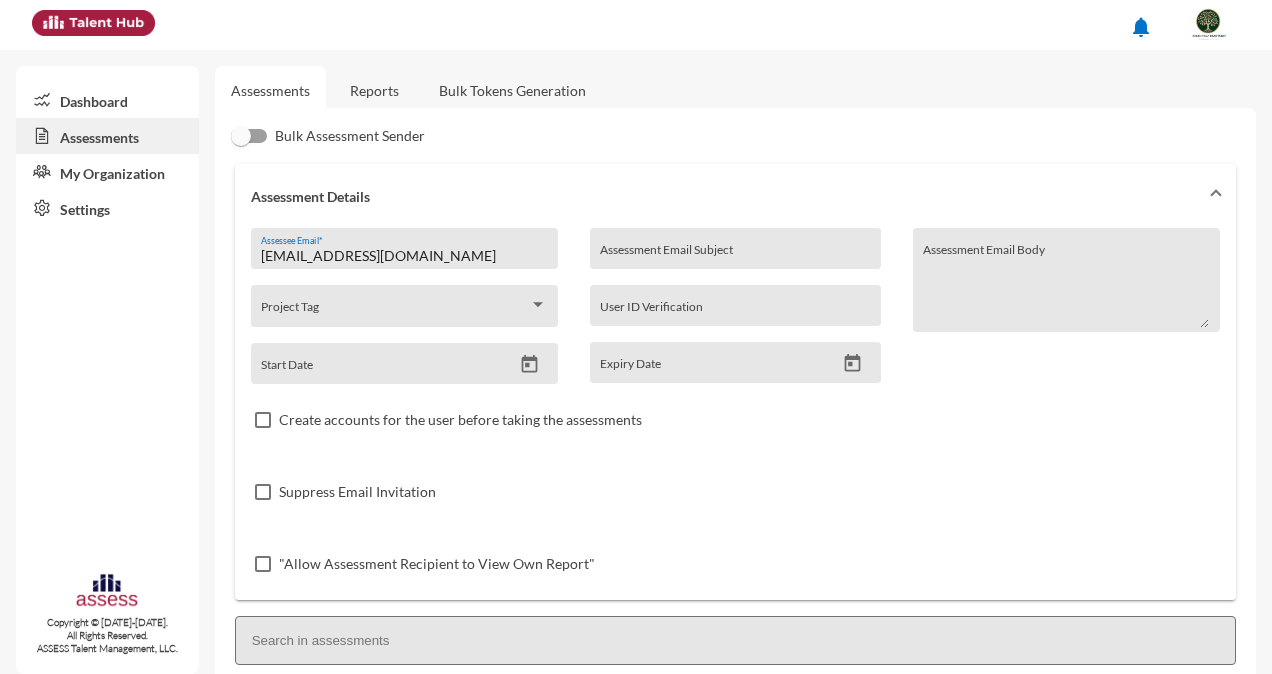 scroll, scrollTop: 0, scrollLeft: 0, axis: both 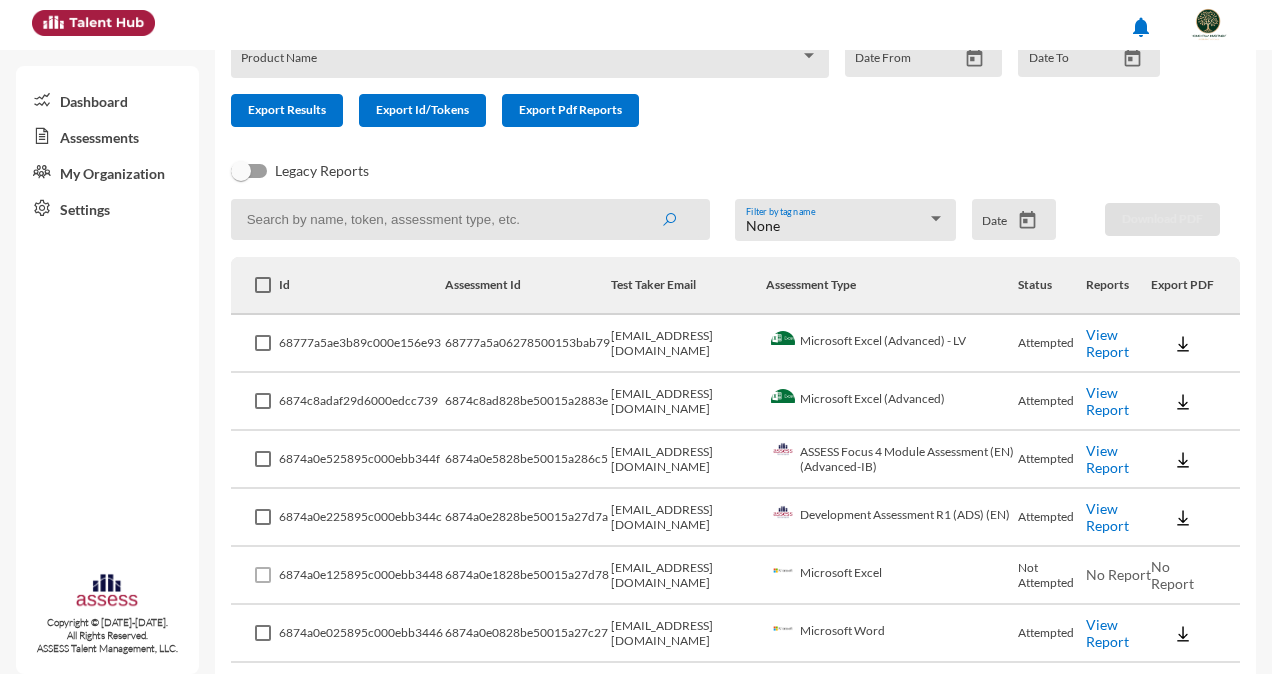 click on "View Report" 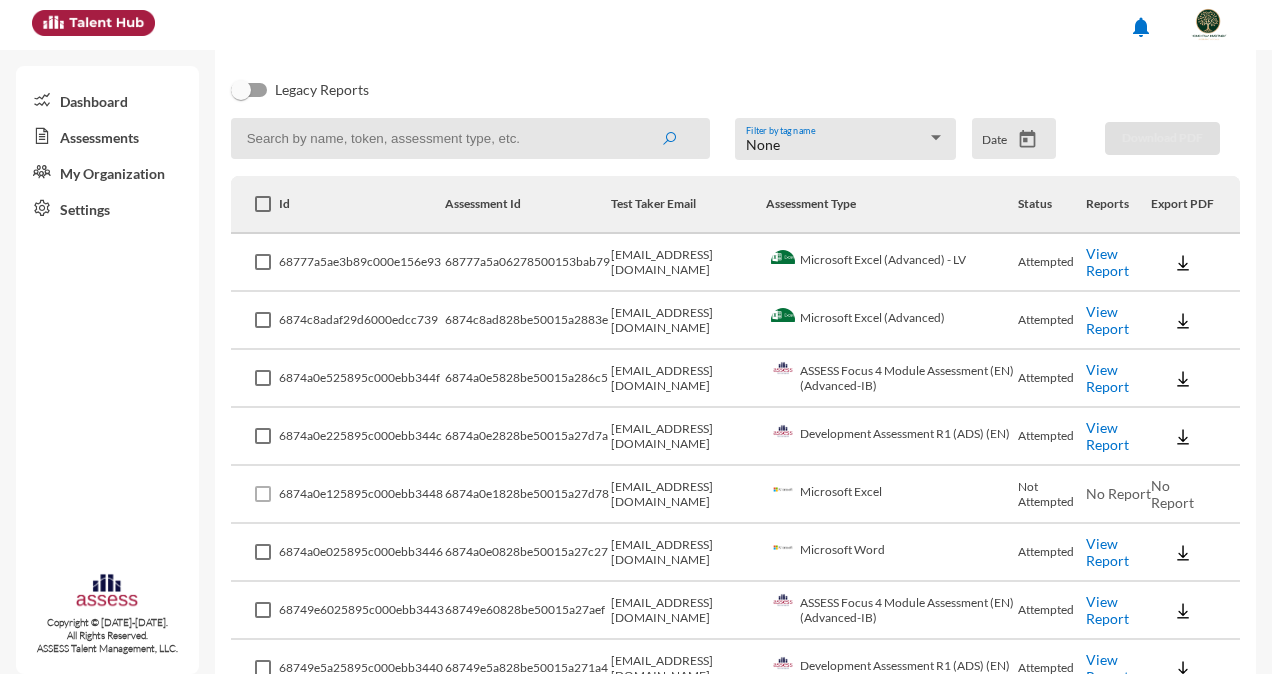 scroll, scrollTop: 228, scrollLeft: 0, axis: vertical 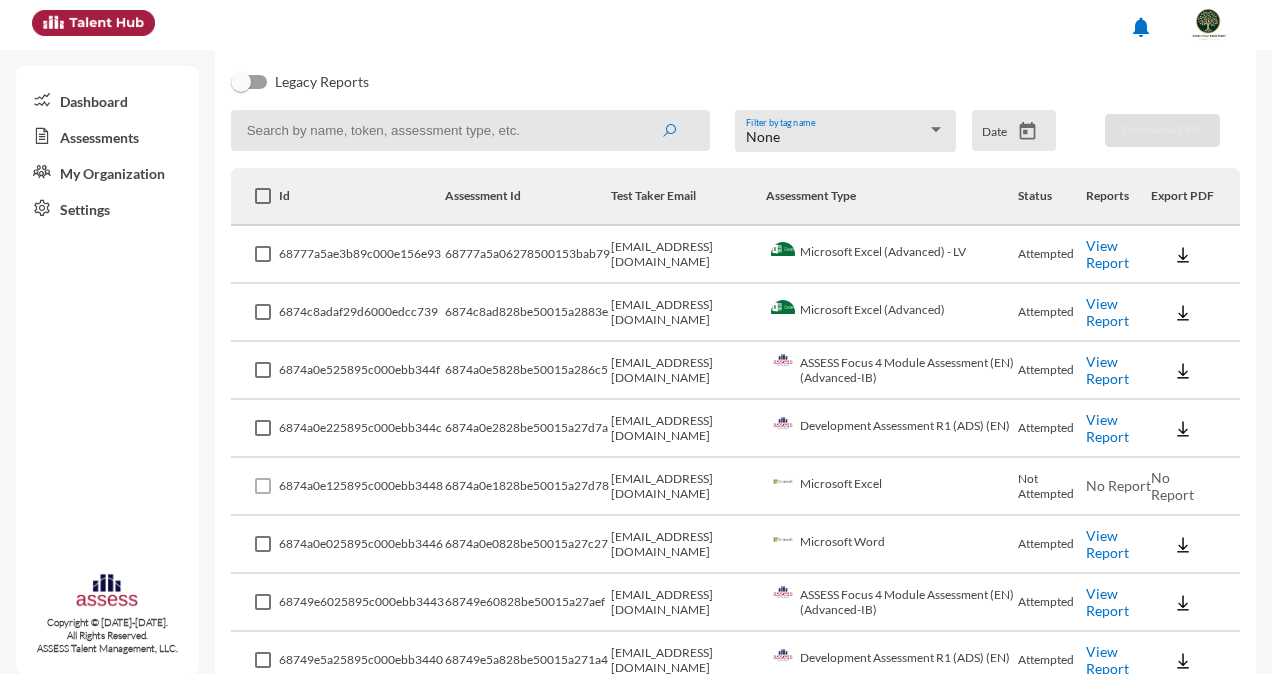 click on "View Report" 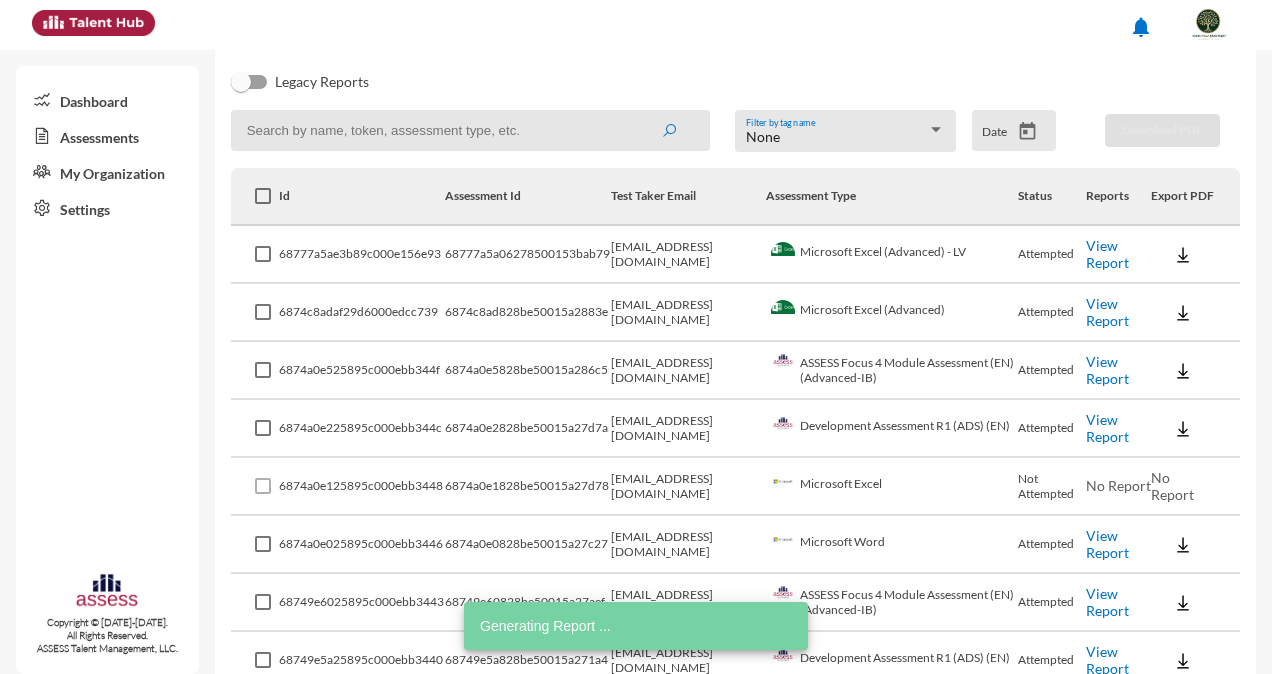 click on "View Report" 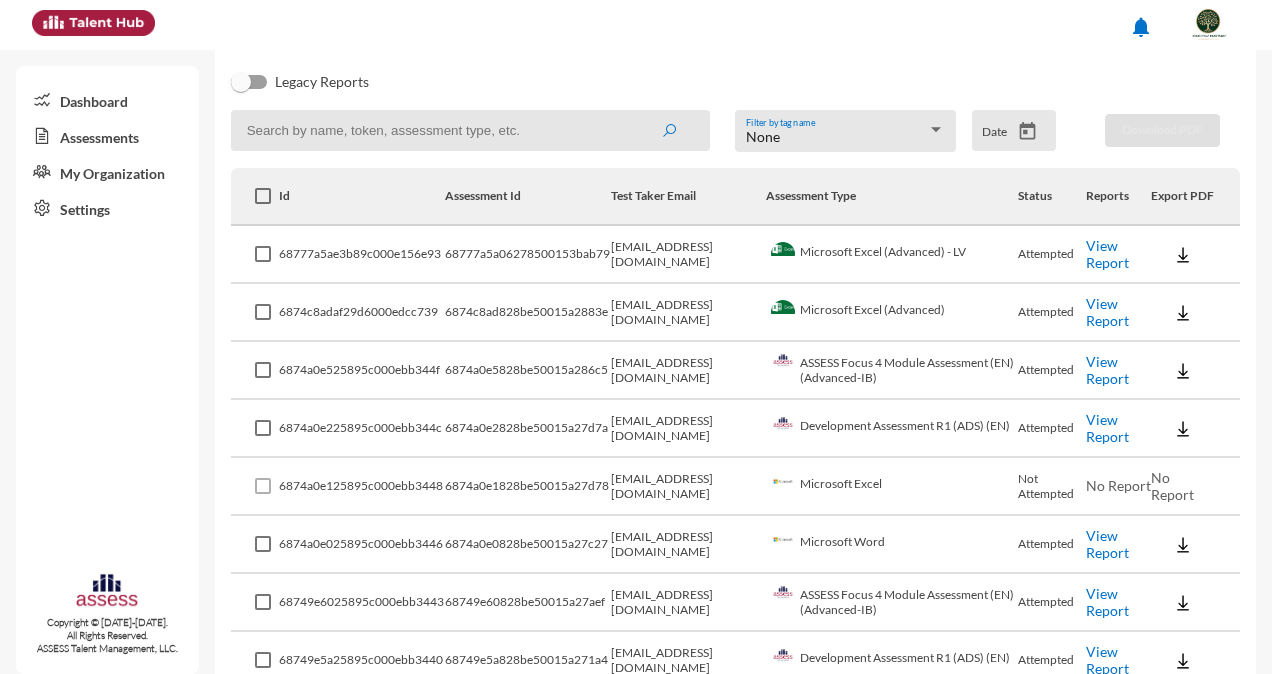 click on "View Report" 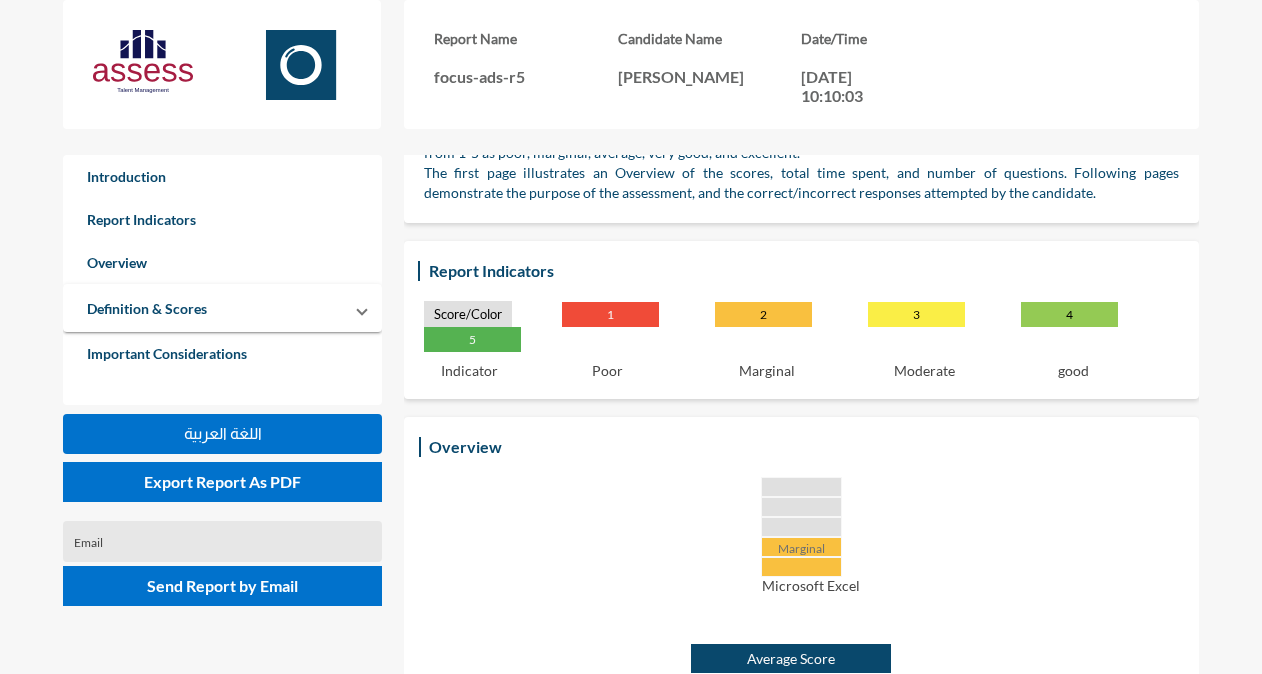 scroll, scrollTop: 78, scrollLeft: 0, axis: vertical 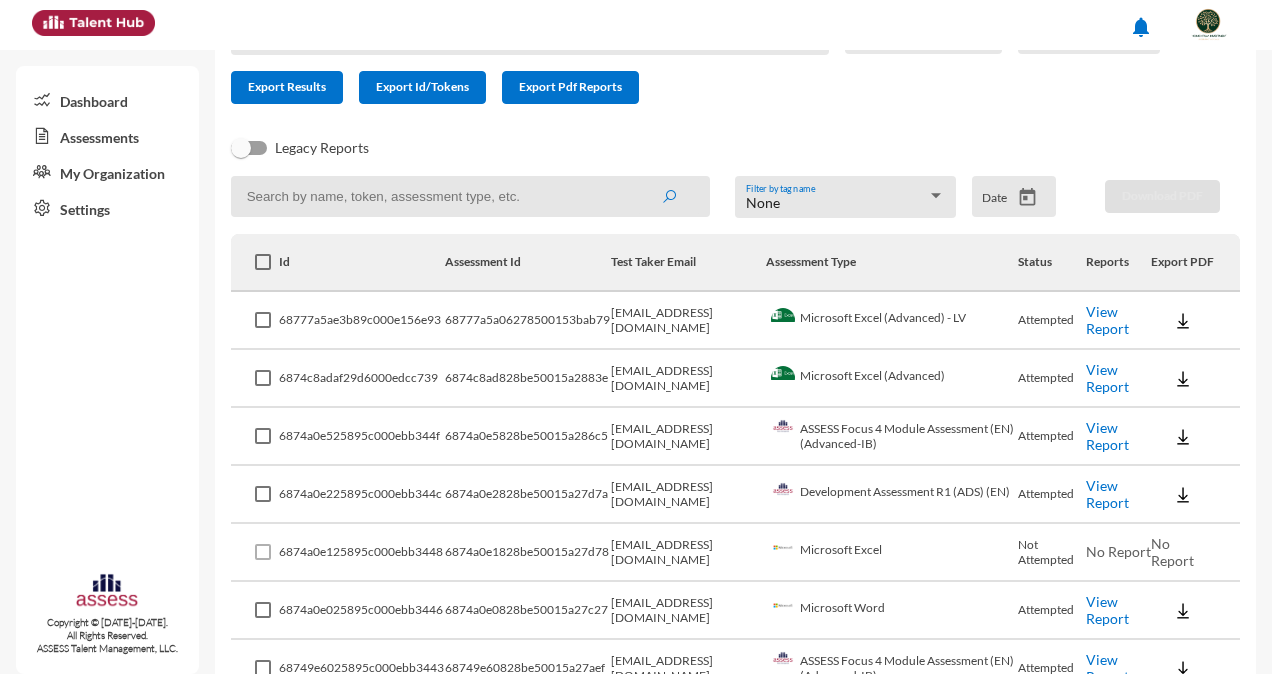 click on "View Report" 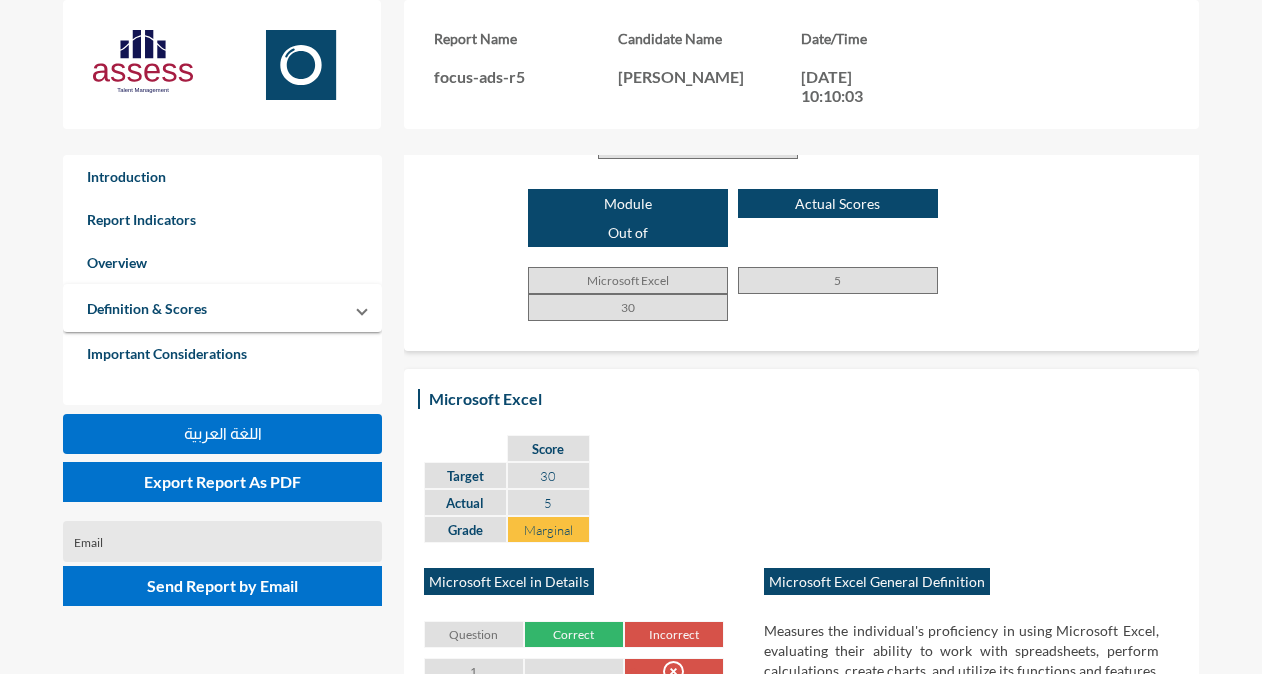 scroll, scrollTop: 723, scrollLeft: 0, axis: vertical 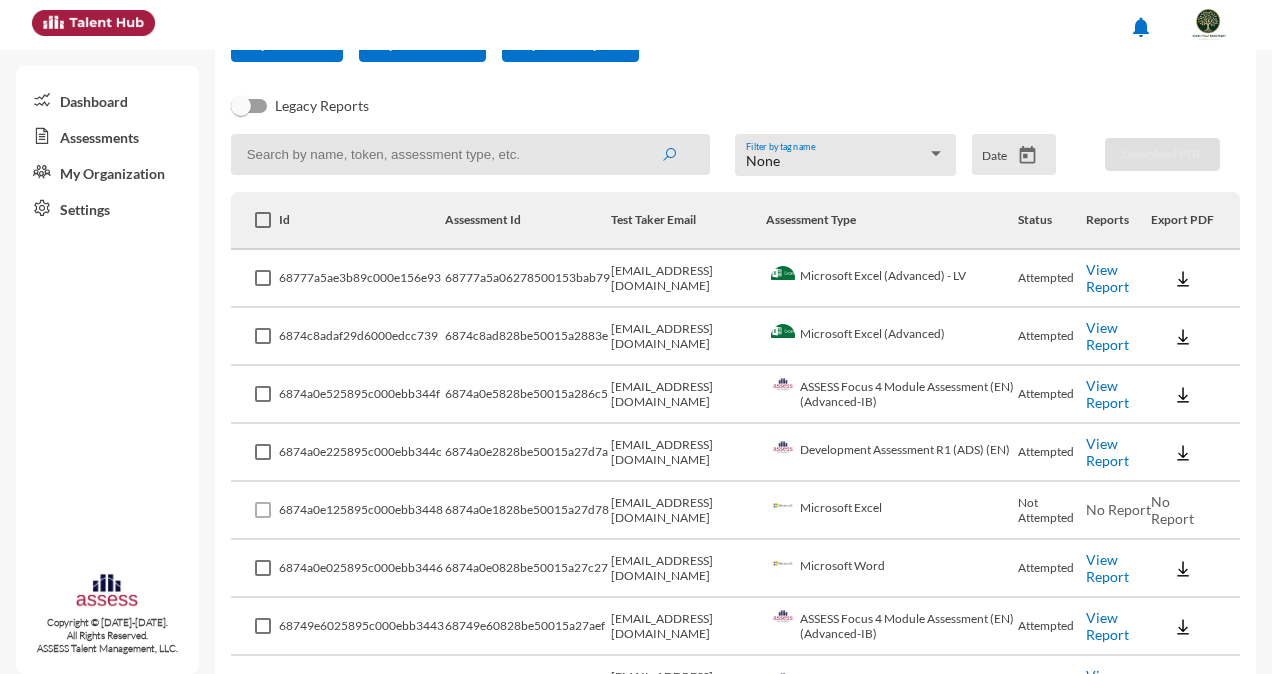 click on "View Report" 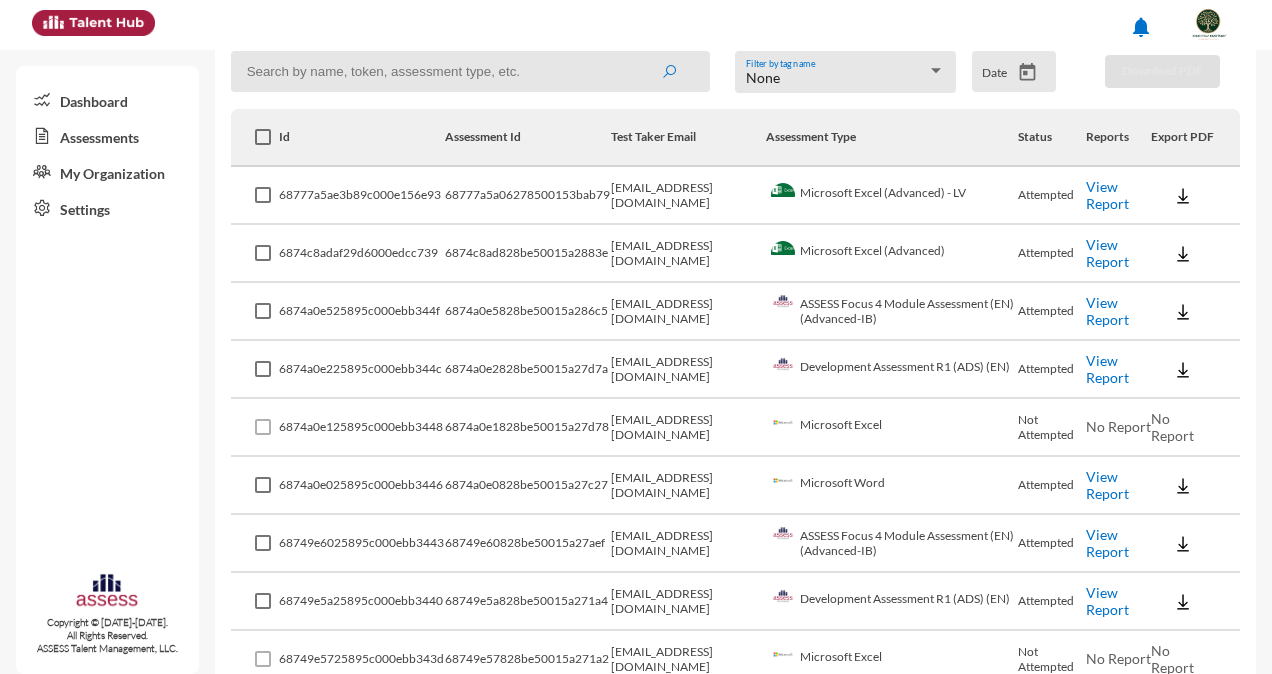 scroll, scrollTop: 187, scrollLeft: 0, axis: vertical 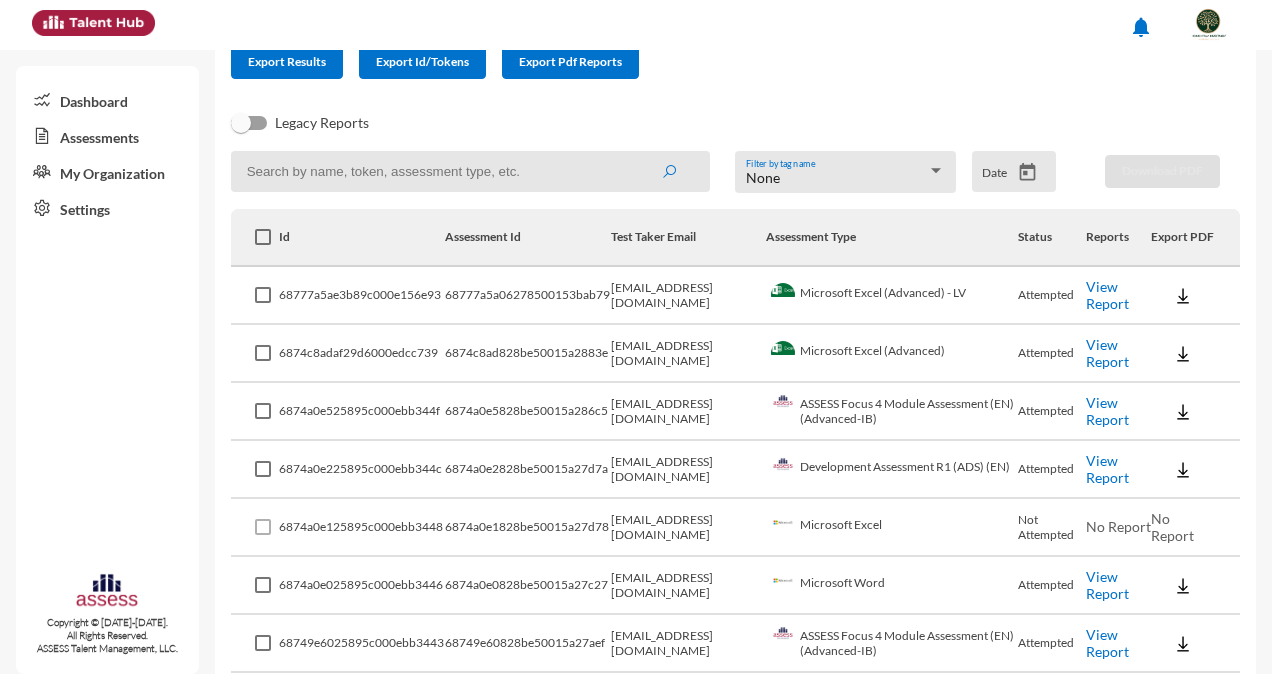 click on "View Report" 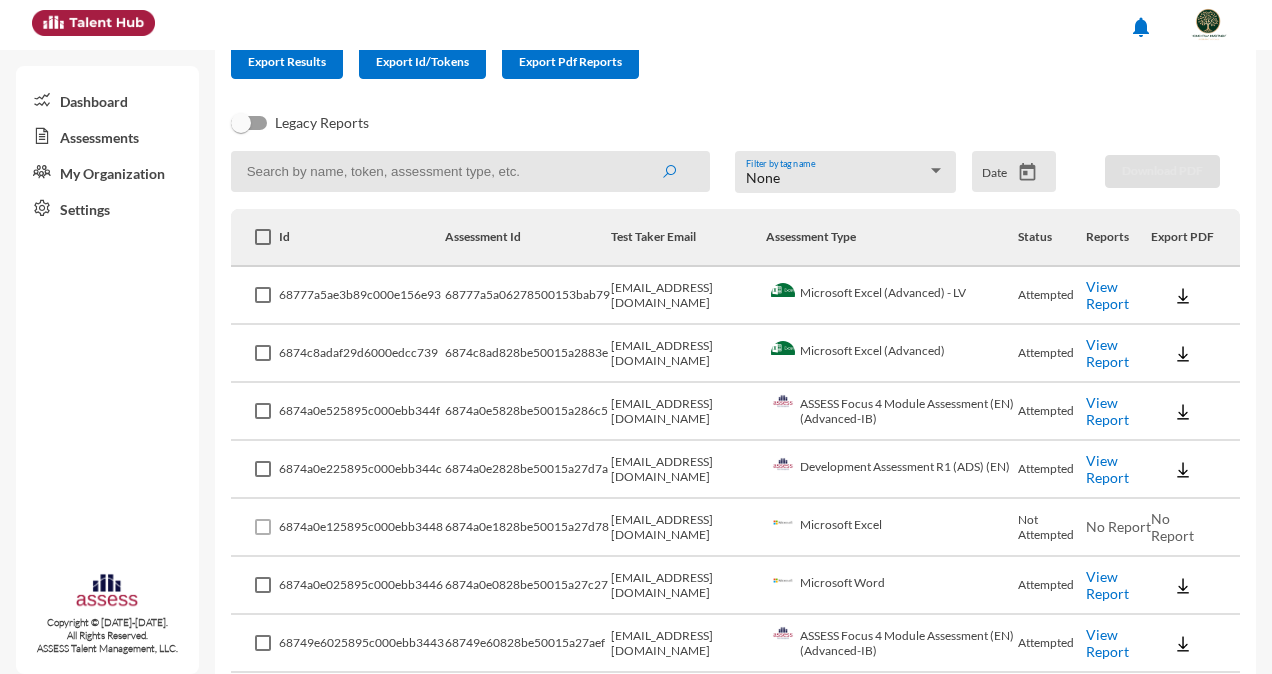 click on "View Report" 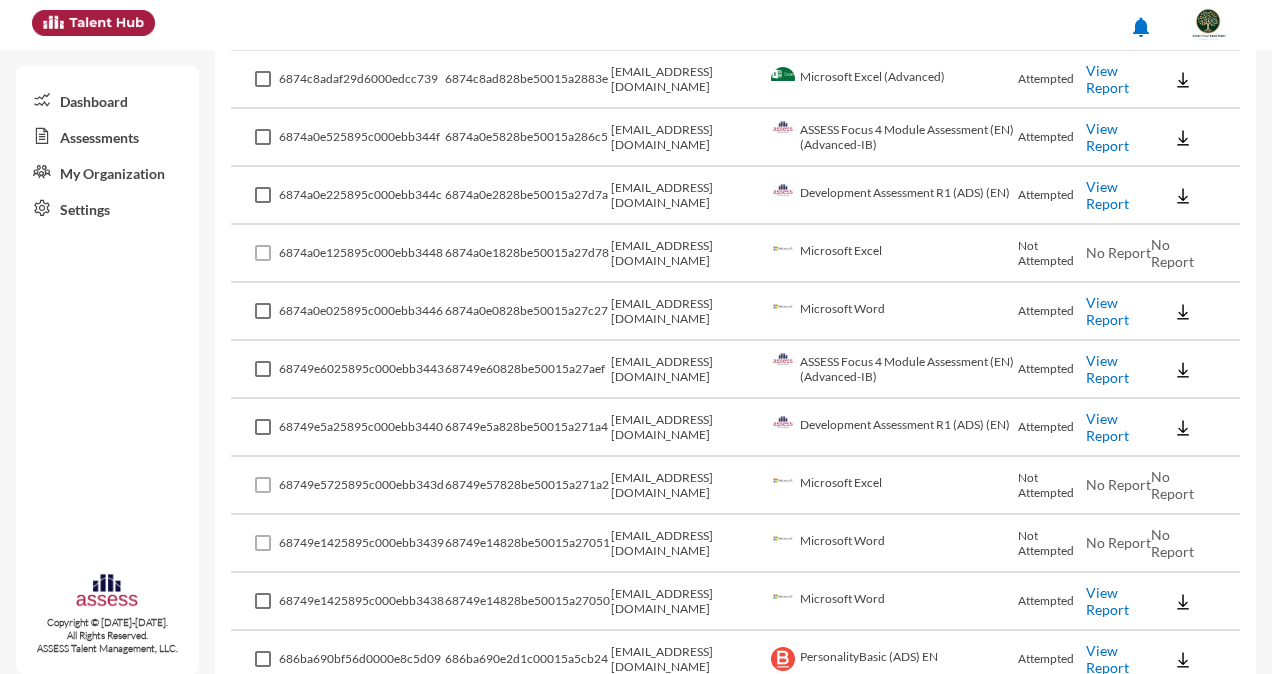 scroll, scrollTop: 462, scrollLeft: 0, axis: vertical 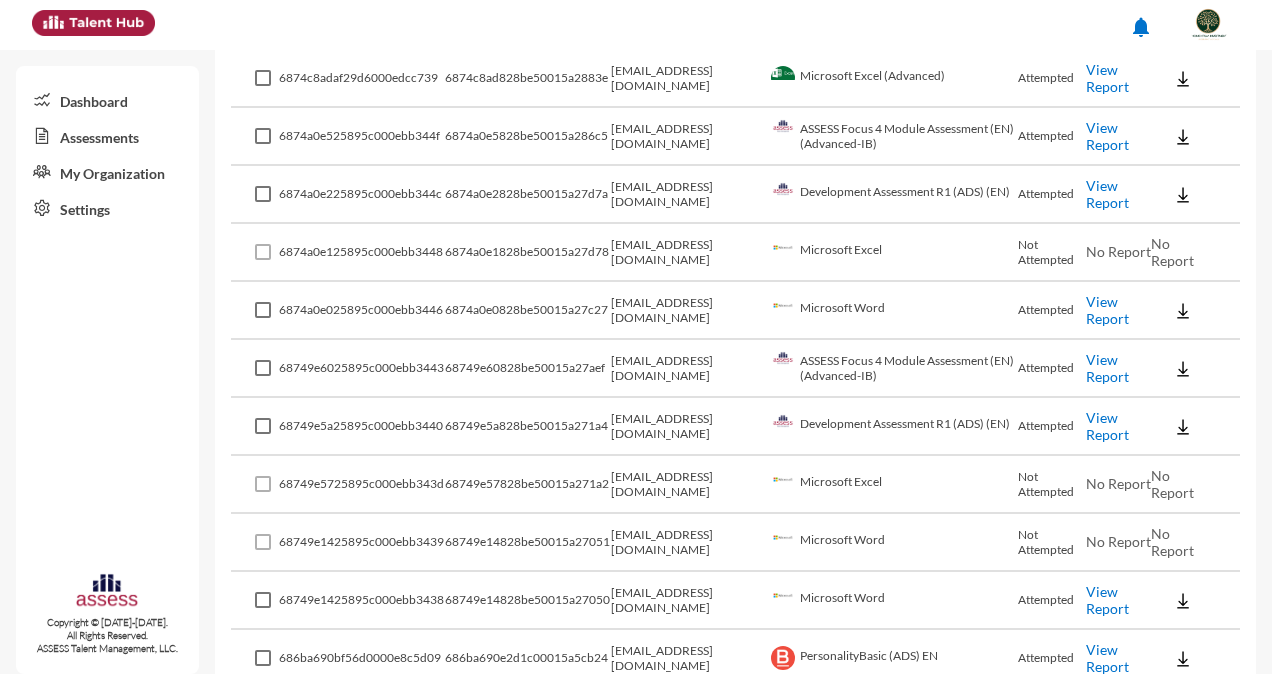 click on "View Report" 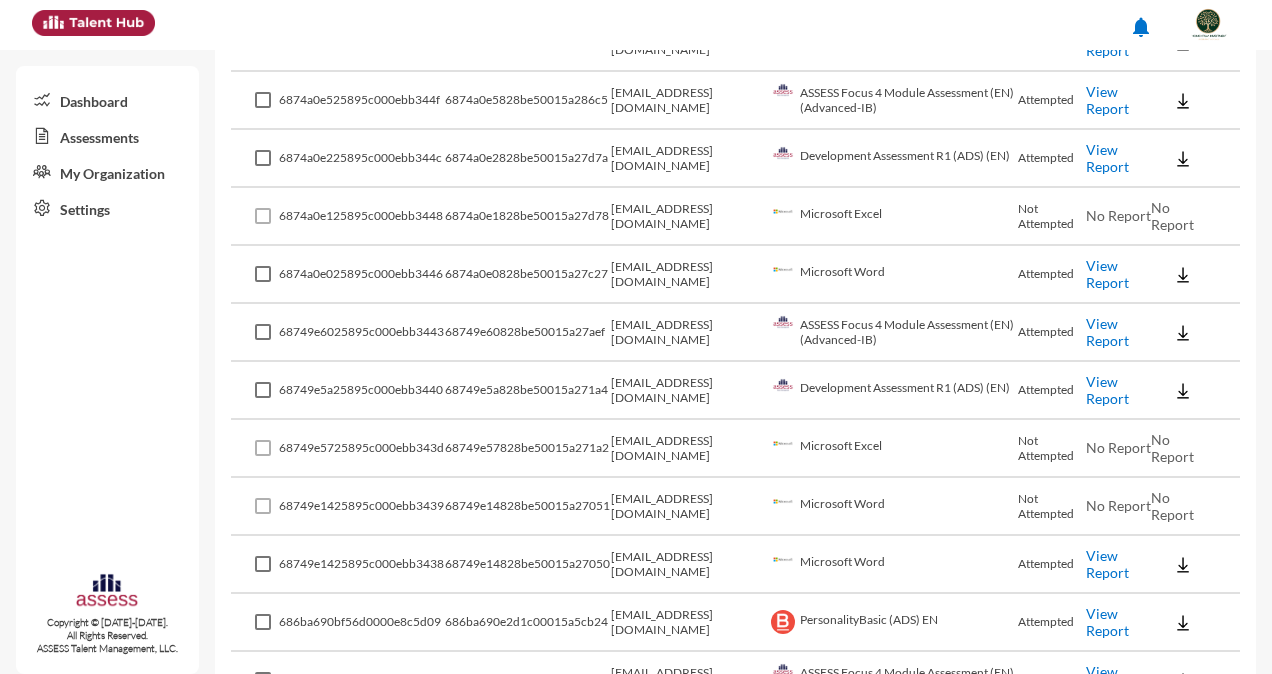 scroll, scrollTop: 500, scrollLeft: 0, axis: vertical 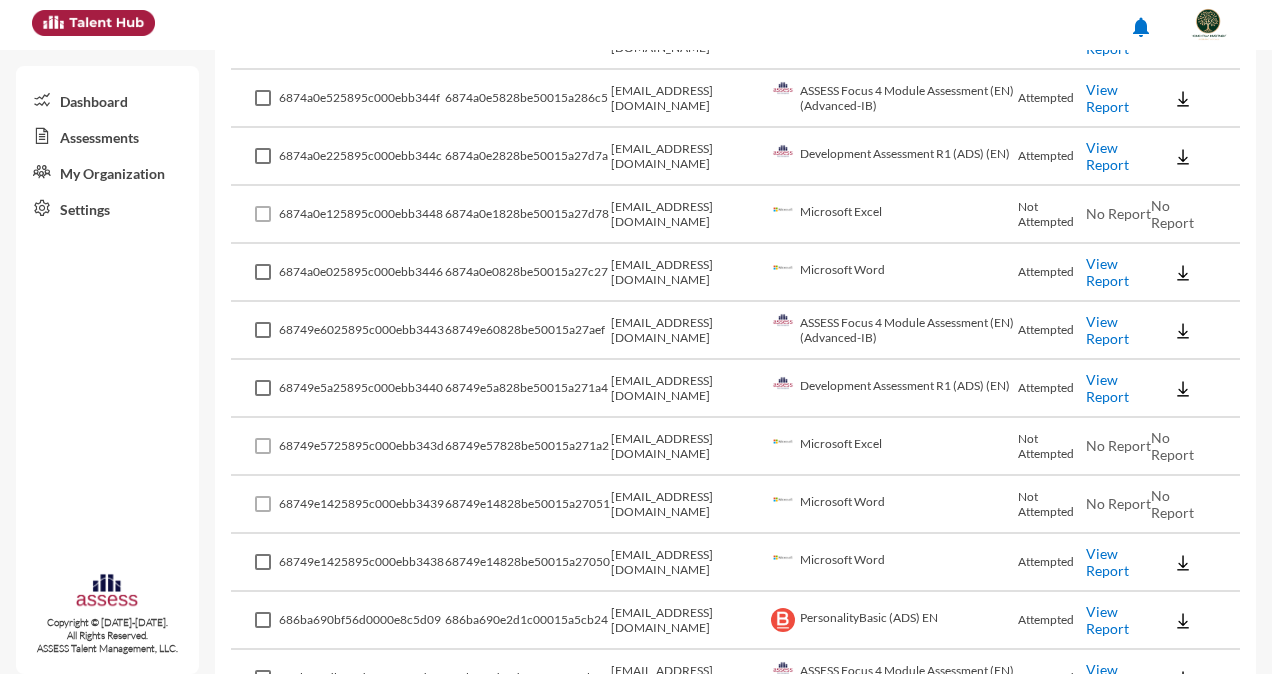 click on "View Report" 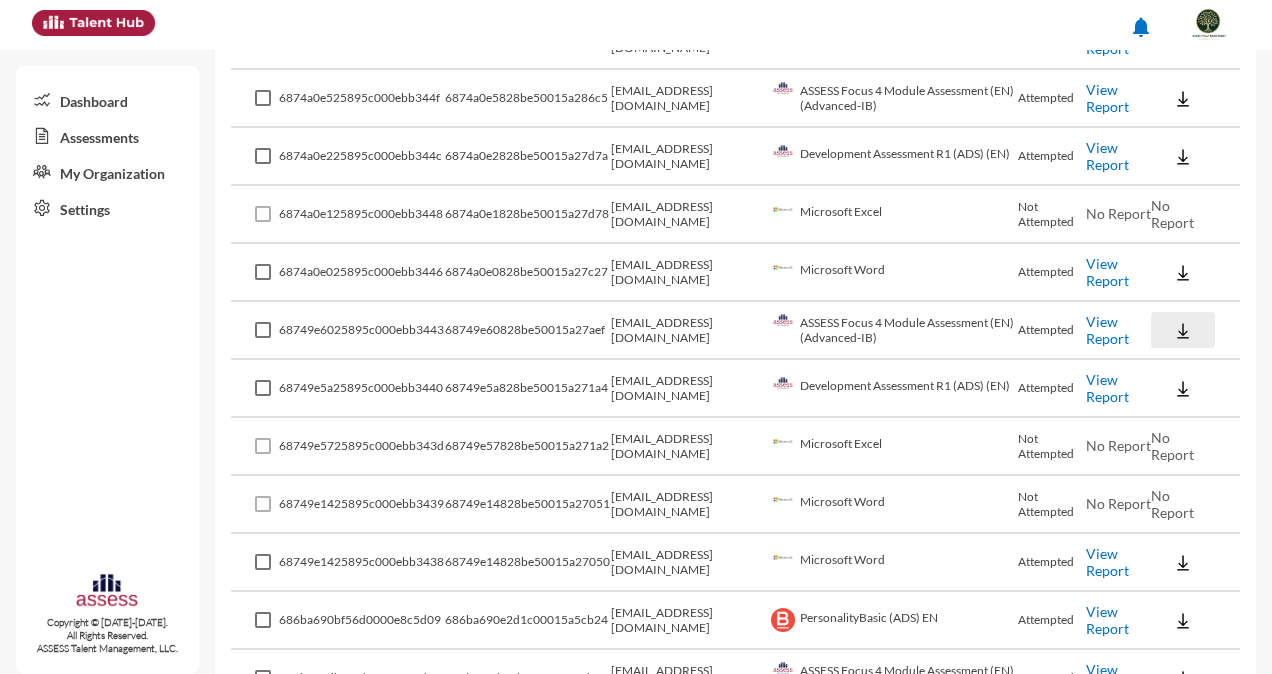 click 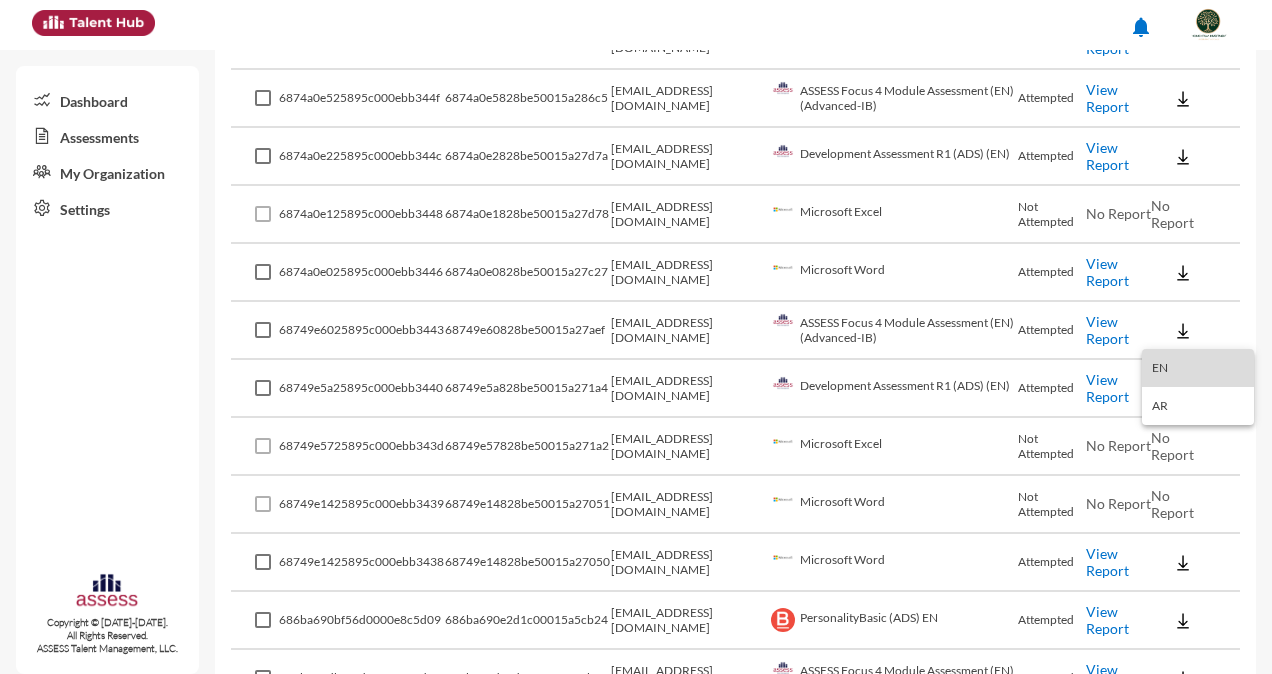 click on "EN" at bounding box center (1198, 368) 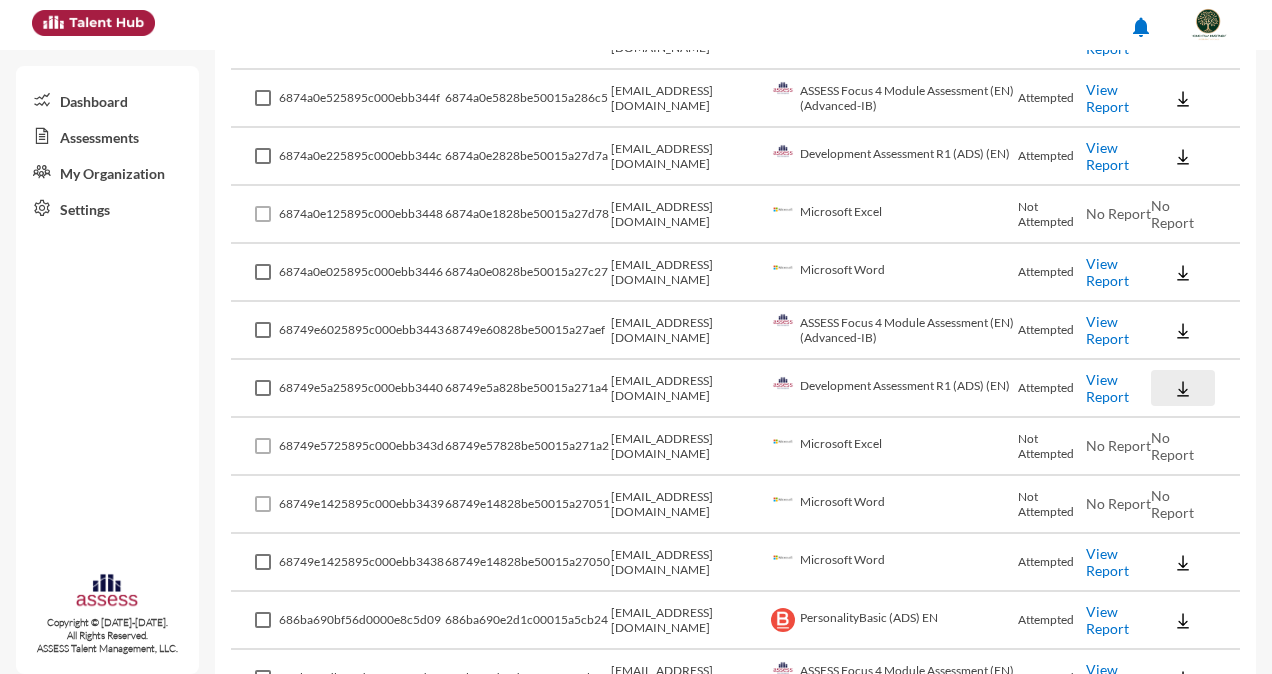 click 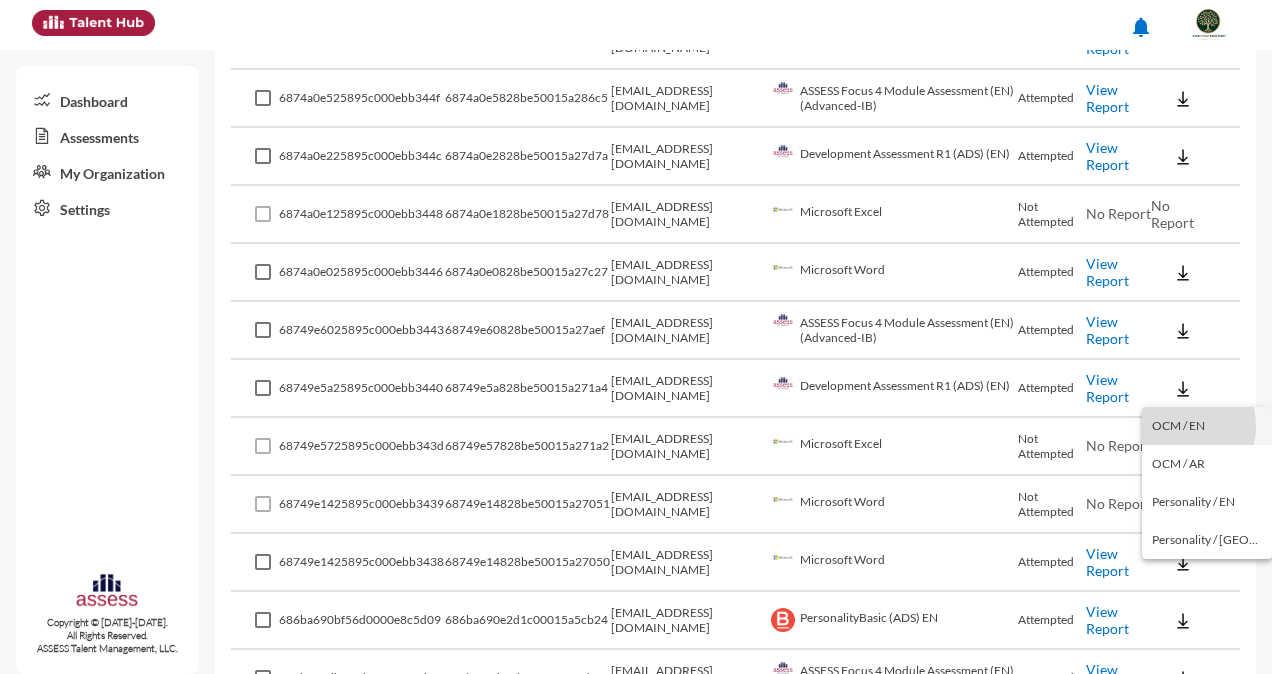 click on "OCM / EN" at bounding box center [1207, 426] 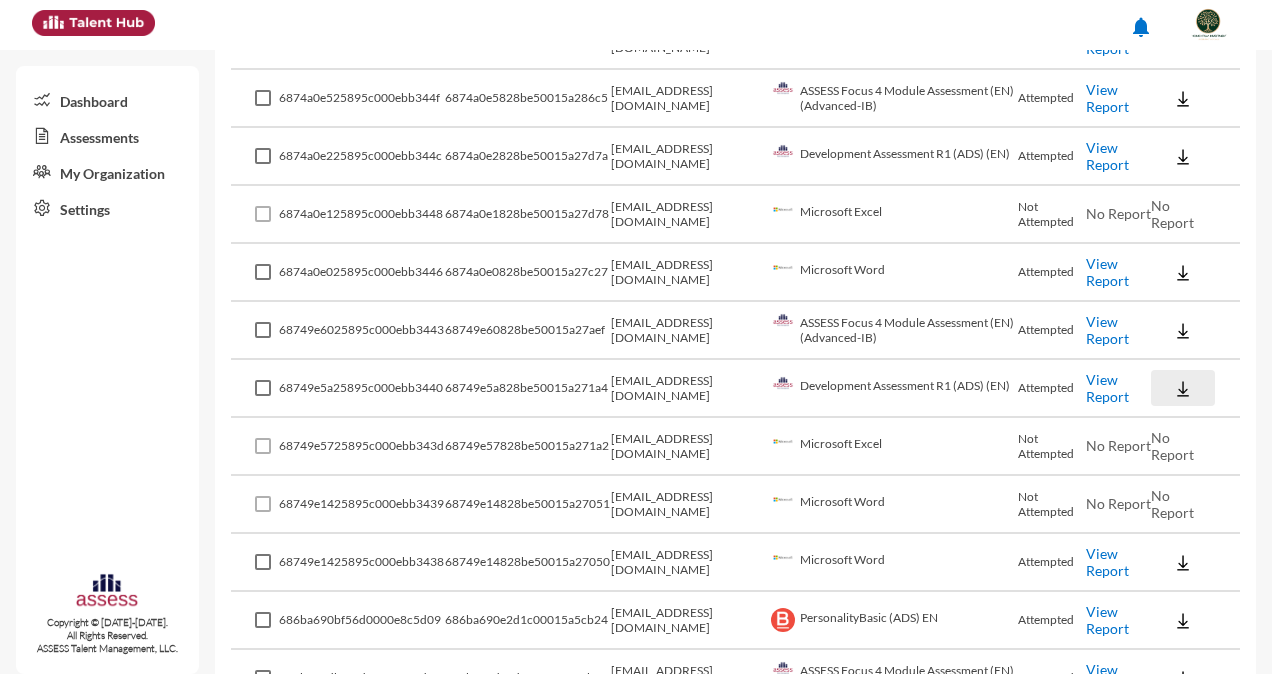 click 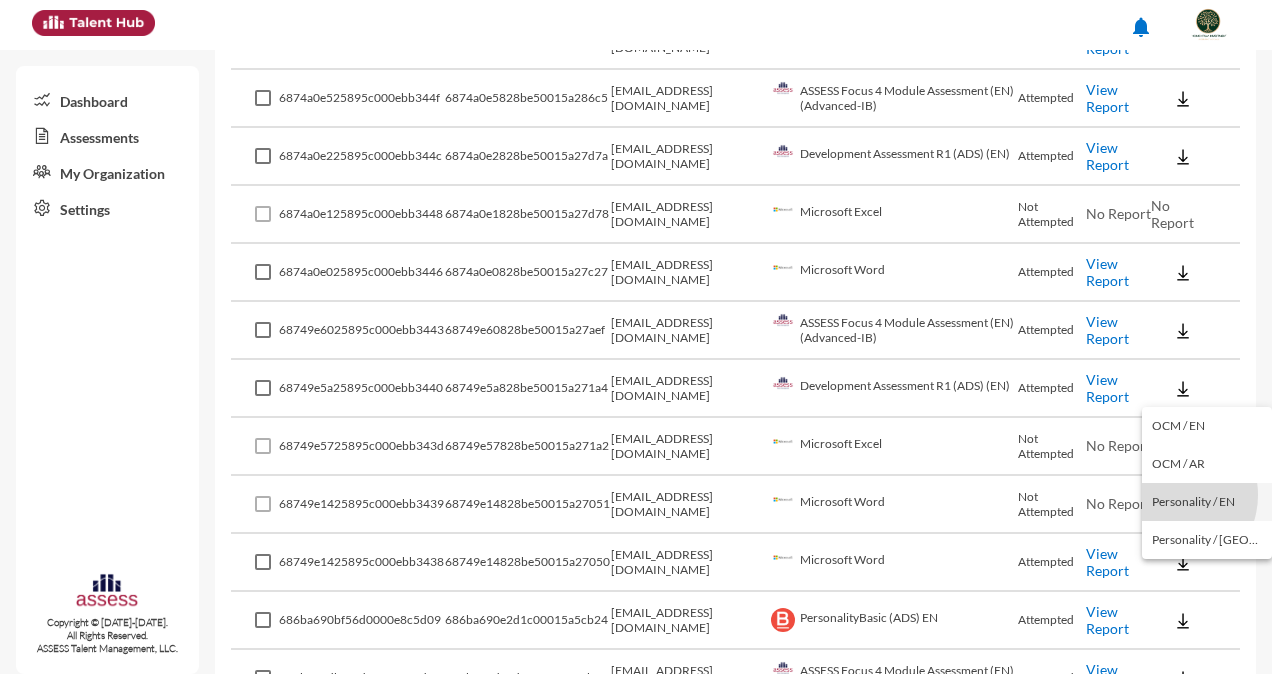 click on "Personality / EN" at bounding box center [1207, 502] 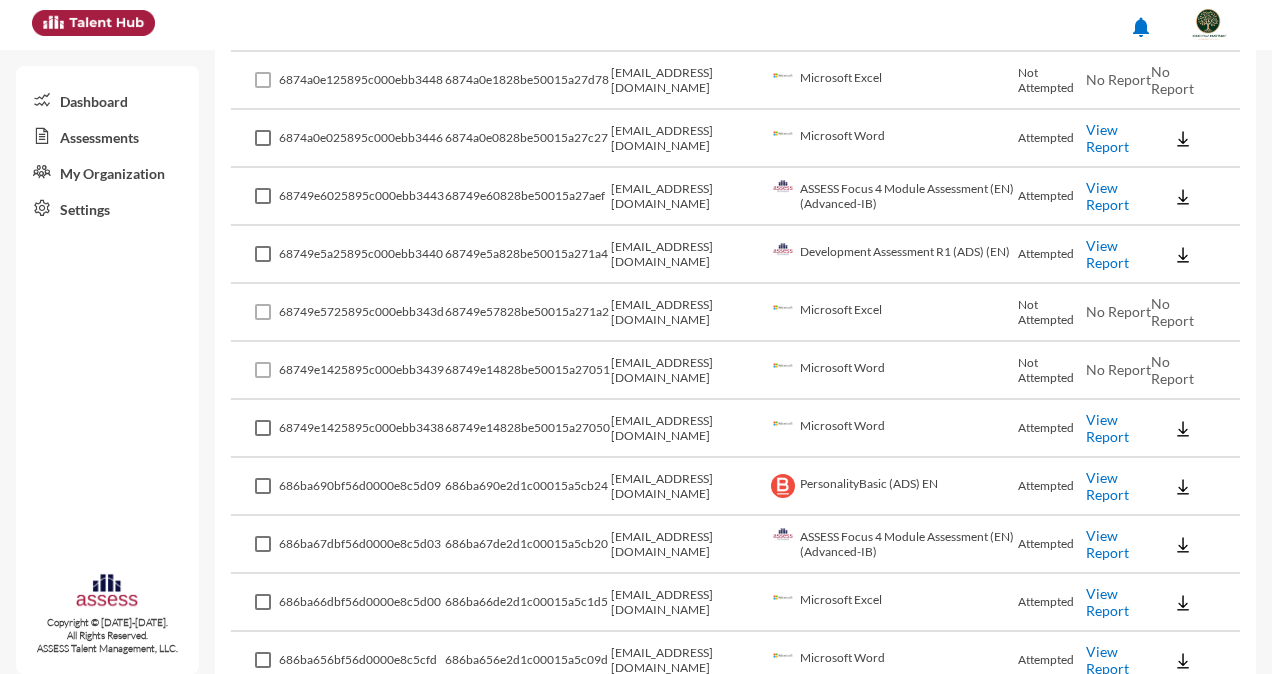 scroll, scrollTop: 667, scrollLeft: 0, axis: vertical 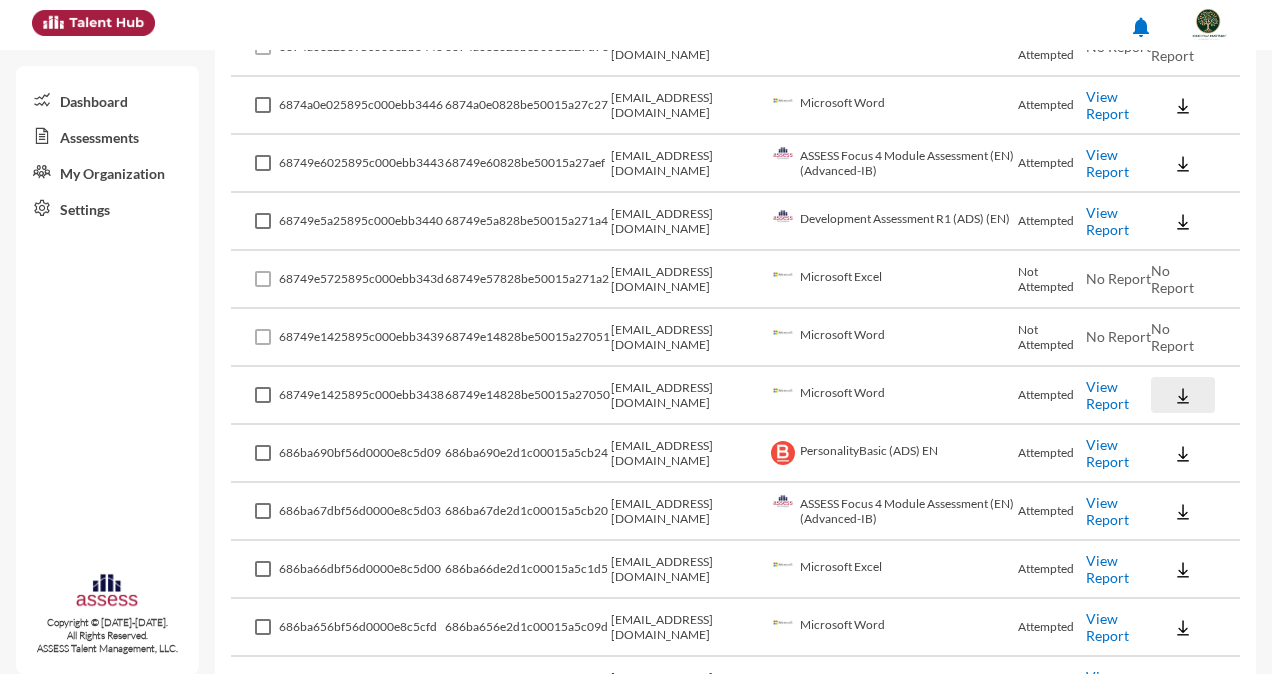 click 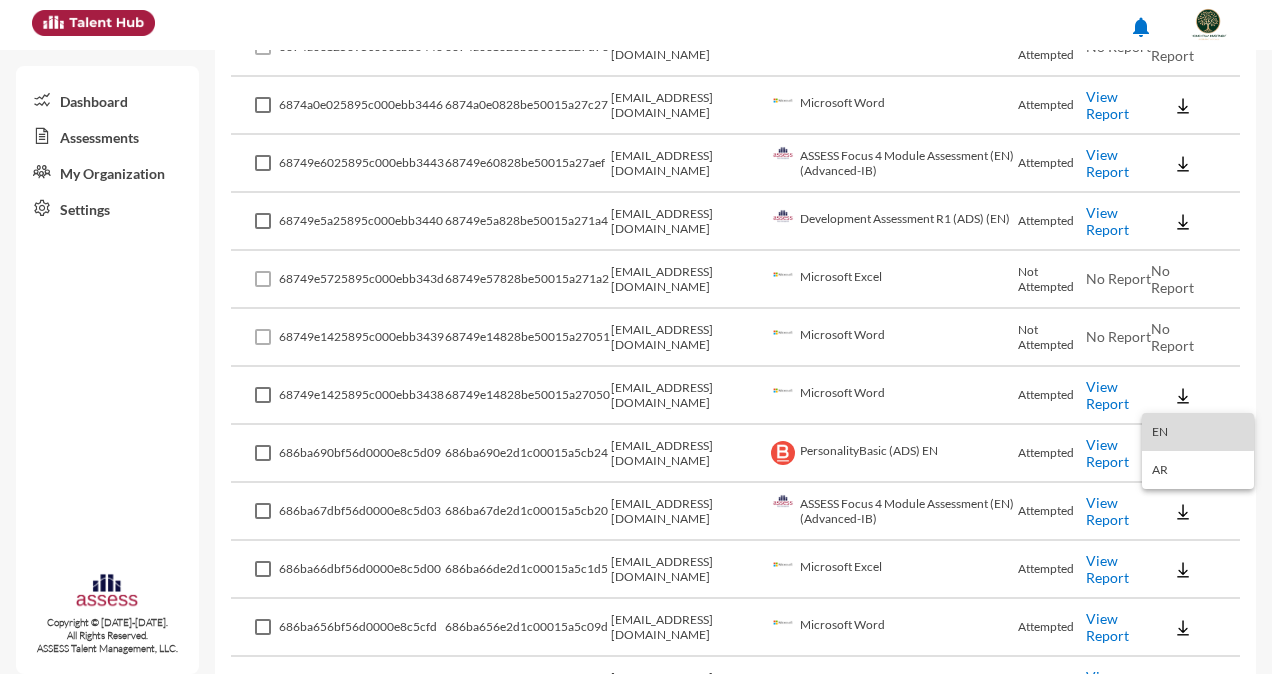 click on "EN" at bounding box center [1198, 432] 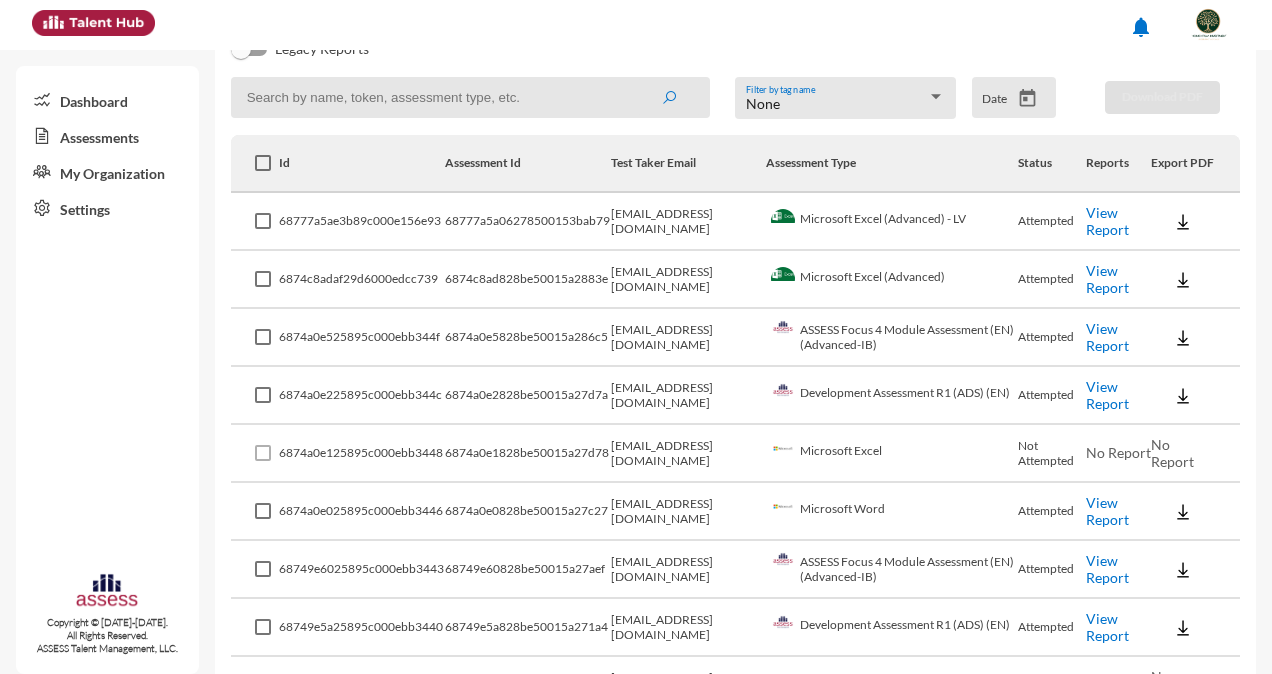 scroll, scrollTop: 233, scrollLeft: 0, axis: vertical 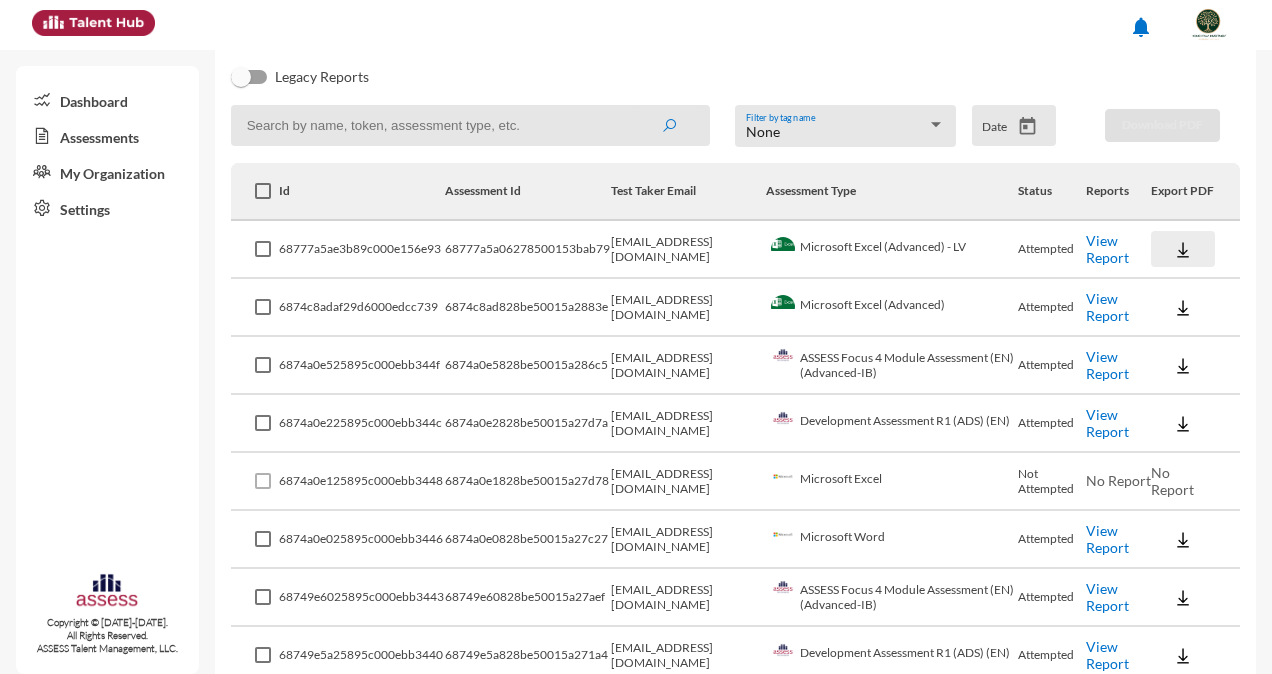 click 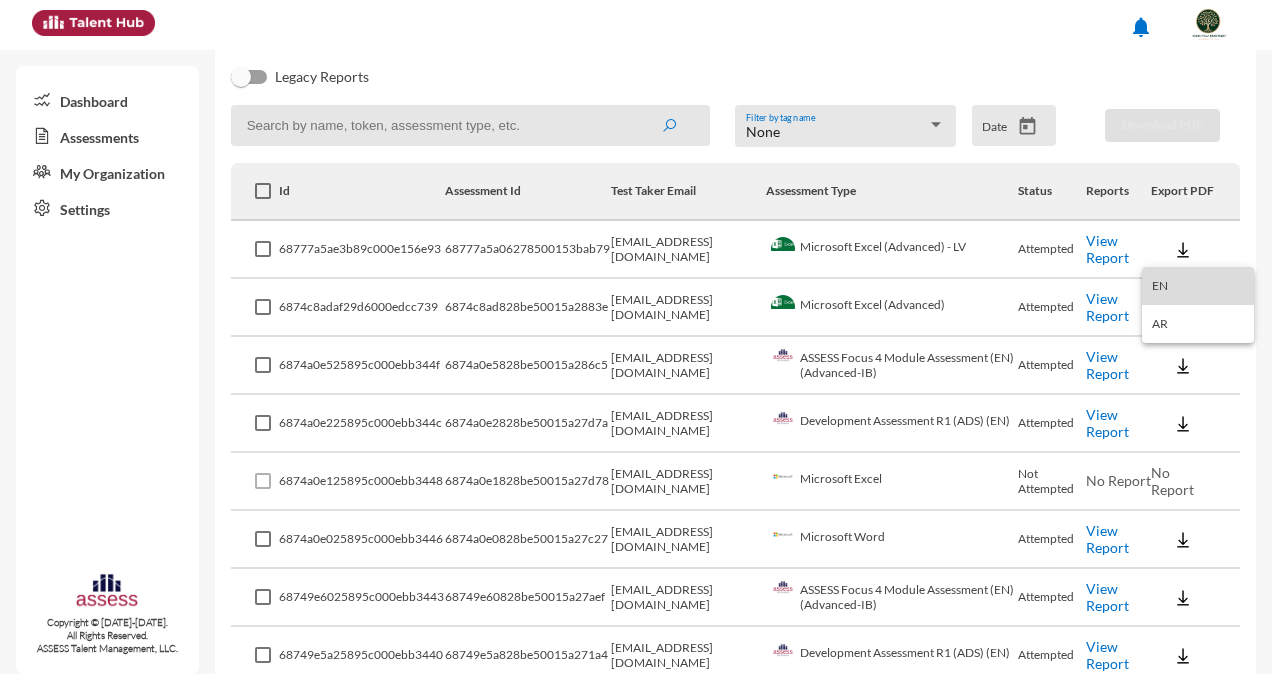 click on "EN" at bounding box center (1198, 286) 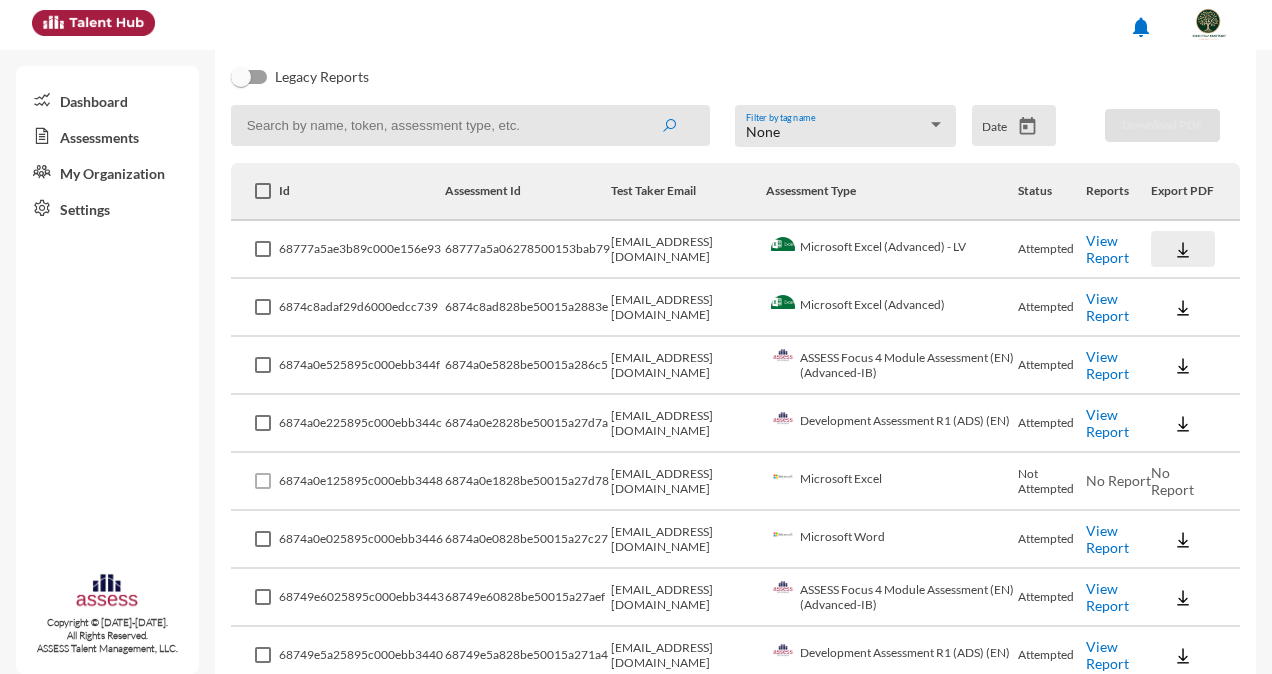 click 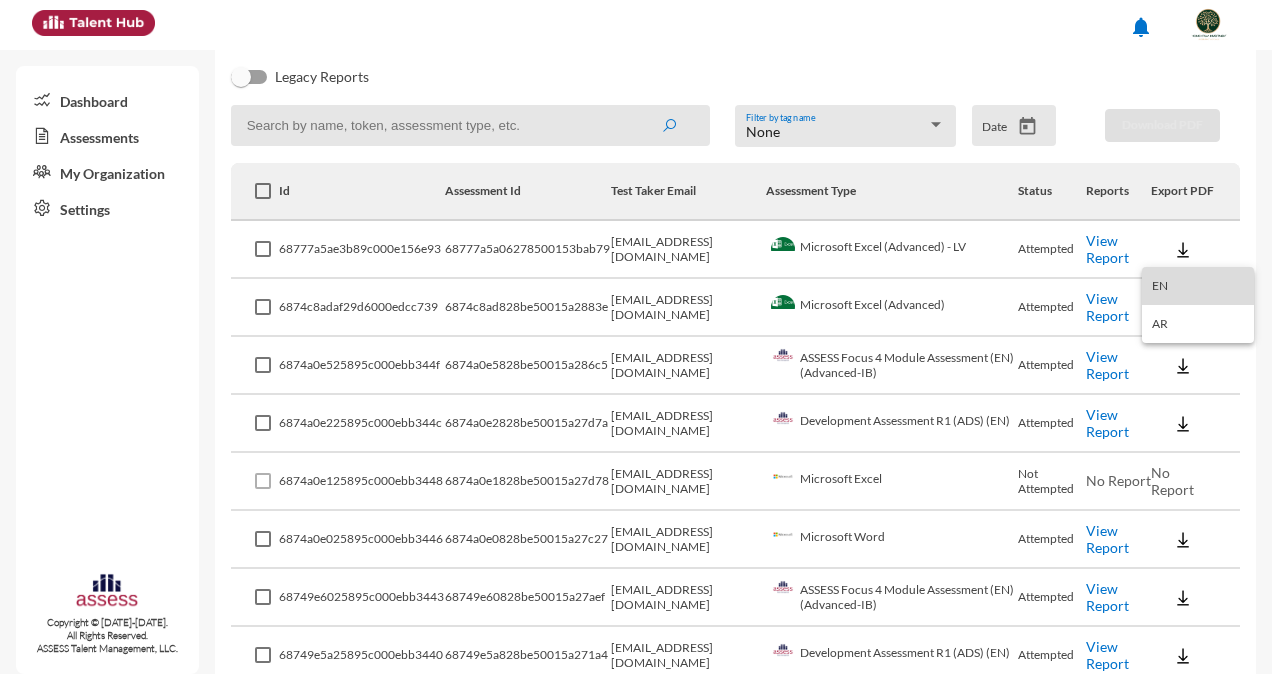 click on "EN" at bounding box center [1198, 286] 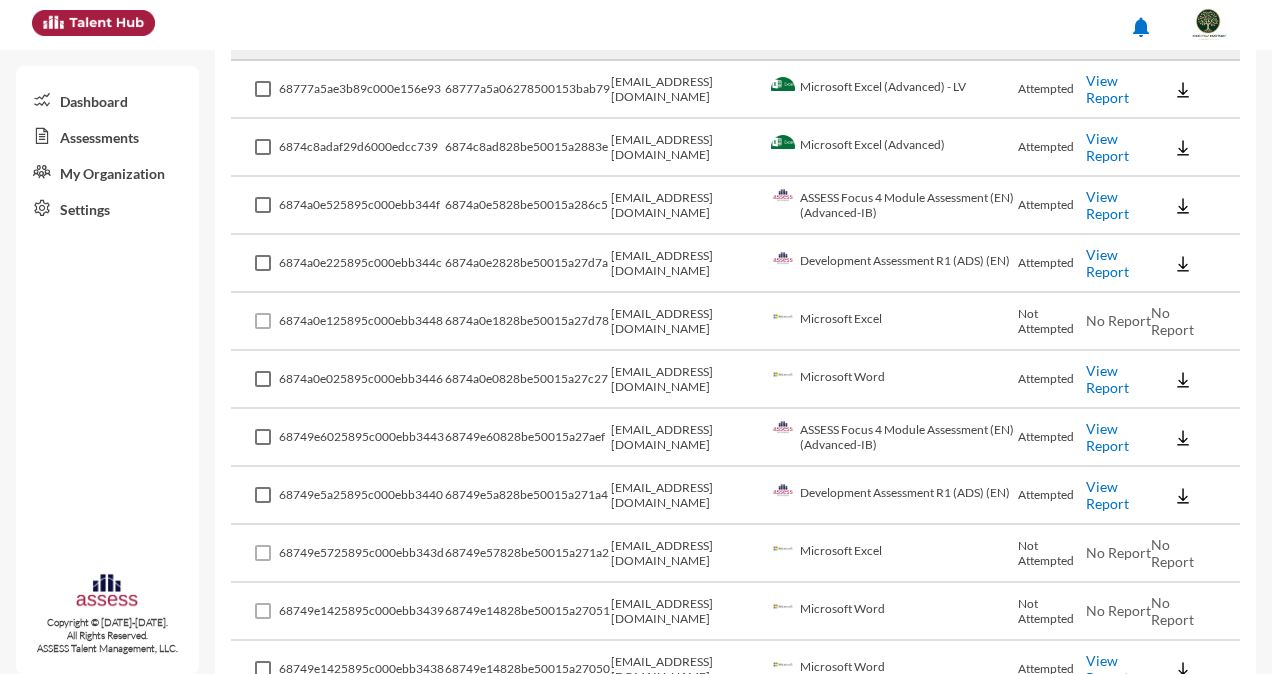 scroll, scrollTop: 414, scrollLeft: 0, axis: vertical 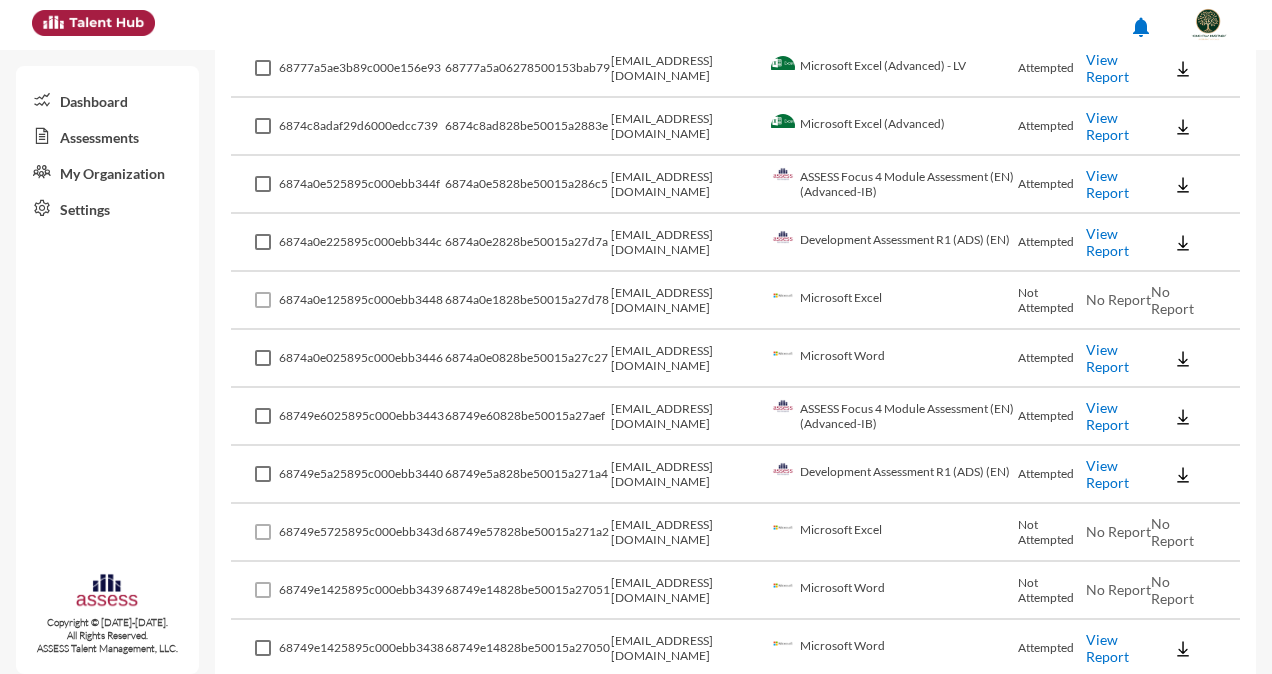 click on "Dashboard  Assessments  My Organization  Settings  Copyright © 2015-2024.   All Rights Reserved.  ASSESS Talent Management, LLC." 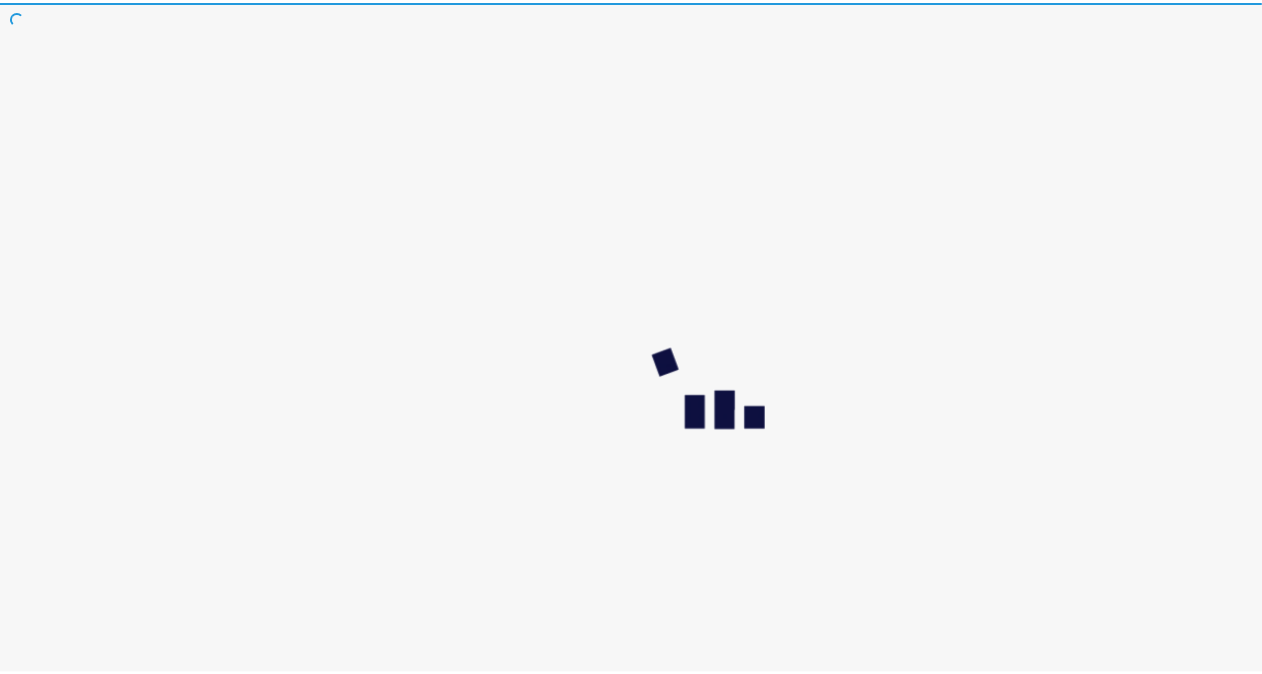 scroll, scrollTop: 0, scrollLeft: 0, axis: both 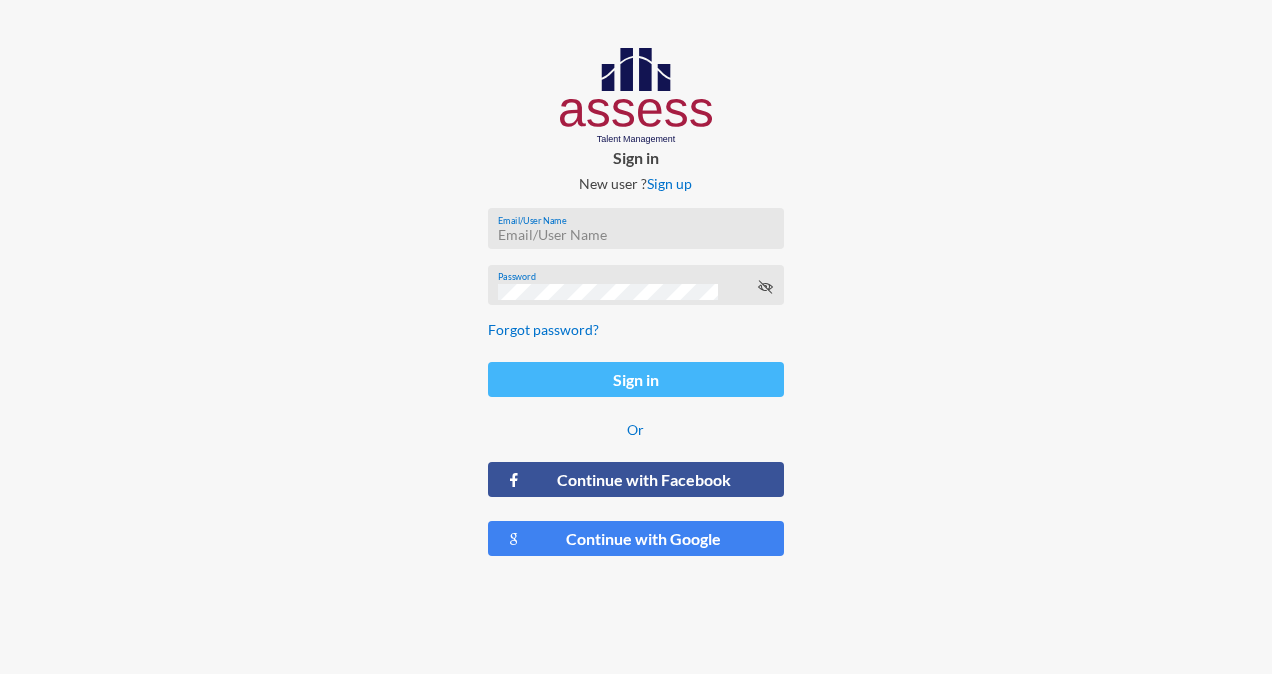 type on "[PERSON_NAME][EMAIL_ADDRESS][DOMAIN_NAME]" 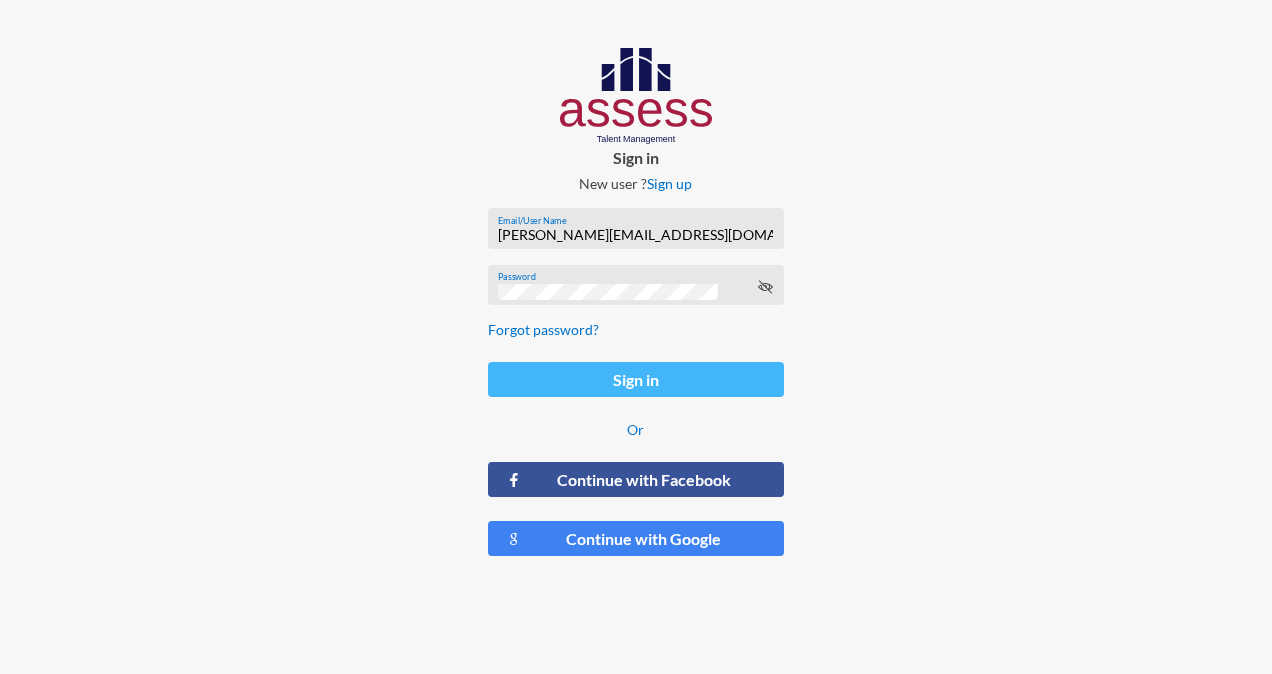click on "Sign in" 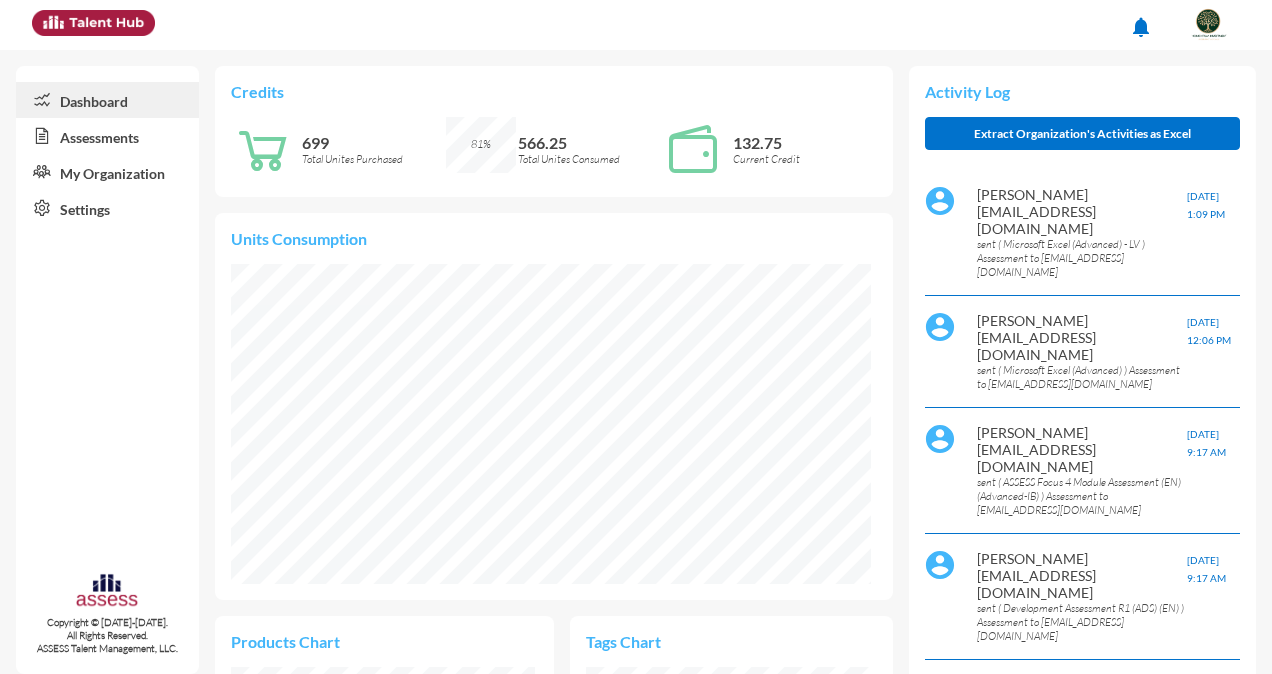 scroll, scrollTop: 999944, scrollLeft: 999928, axis: both 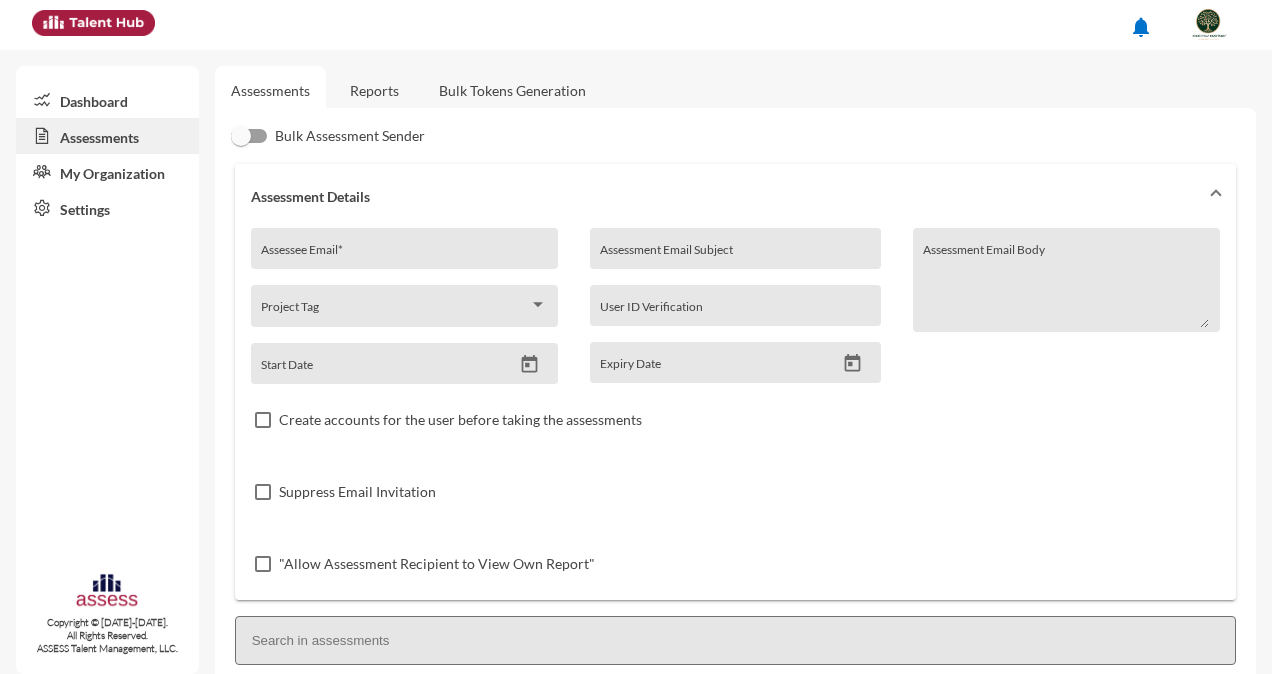 click on "Assessee Email   *" at bounding box center [404, 254] 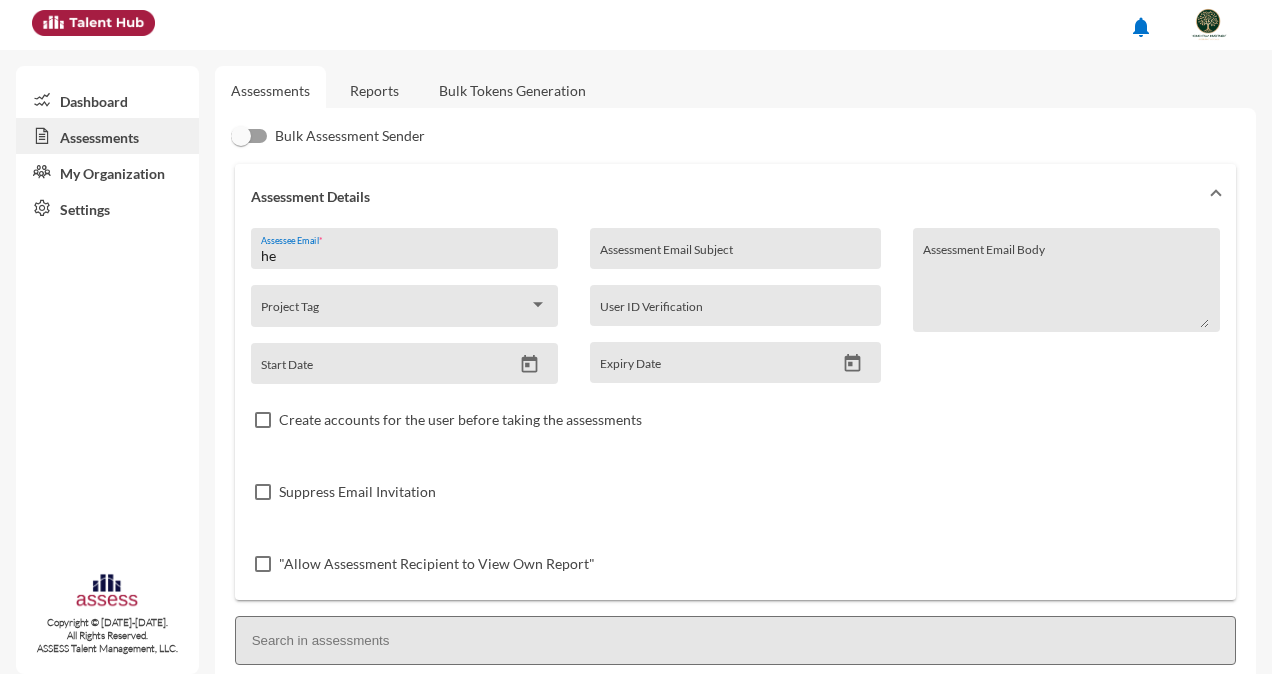type on "h" 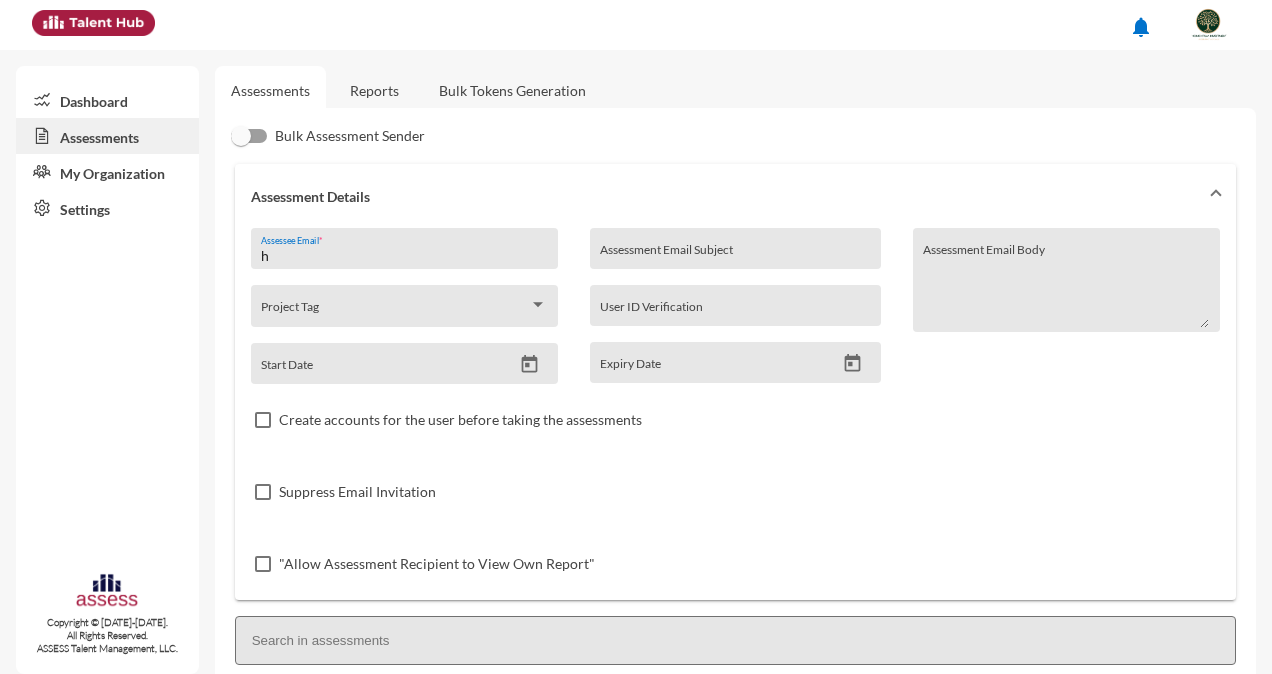 type on "[EMAIL_ADDRESS][DOMAIN_NAME]" 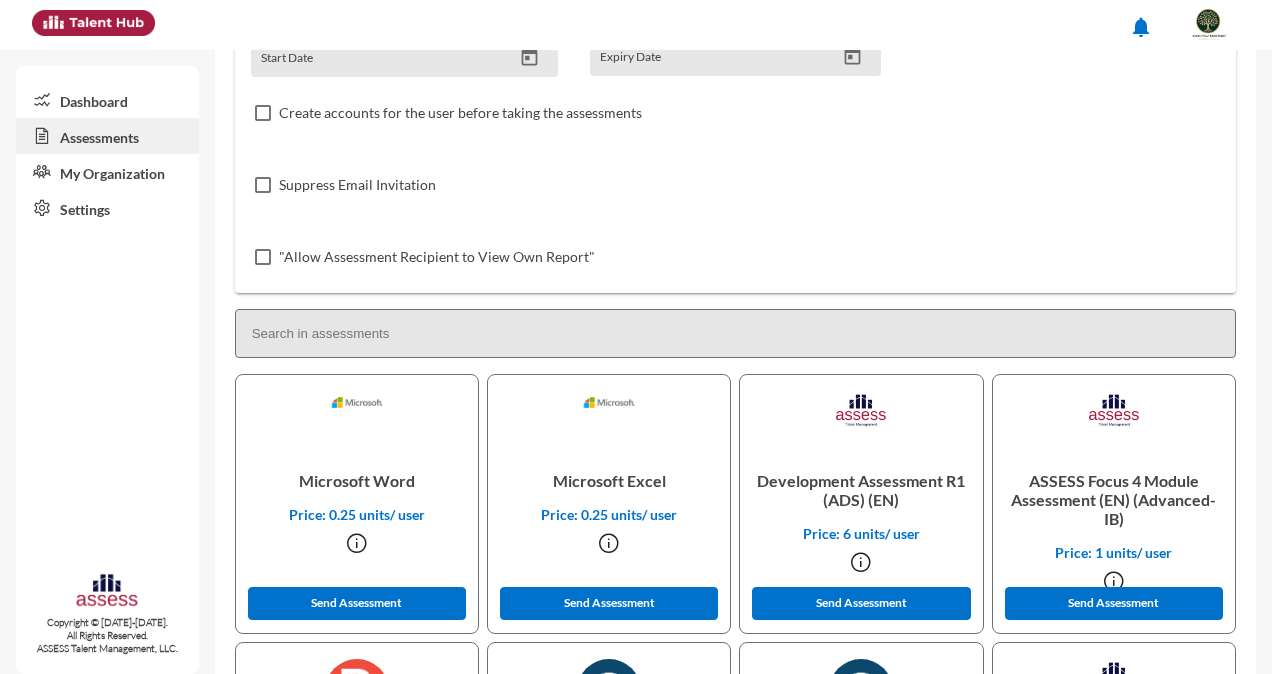 scroll, scrollTop: 310, scrollLeft: 0, axis: vertical 